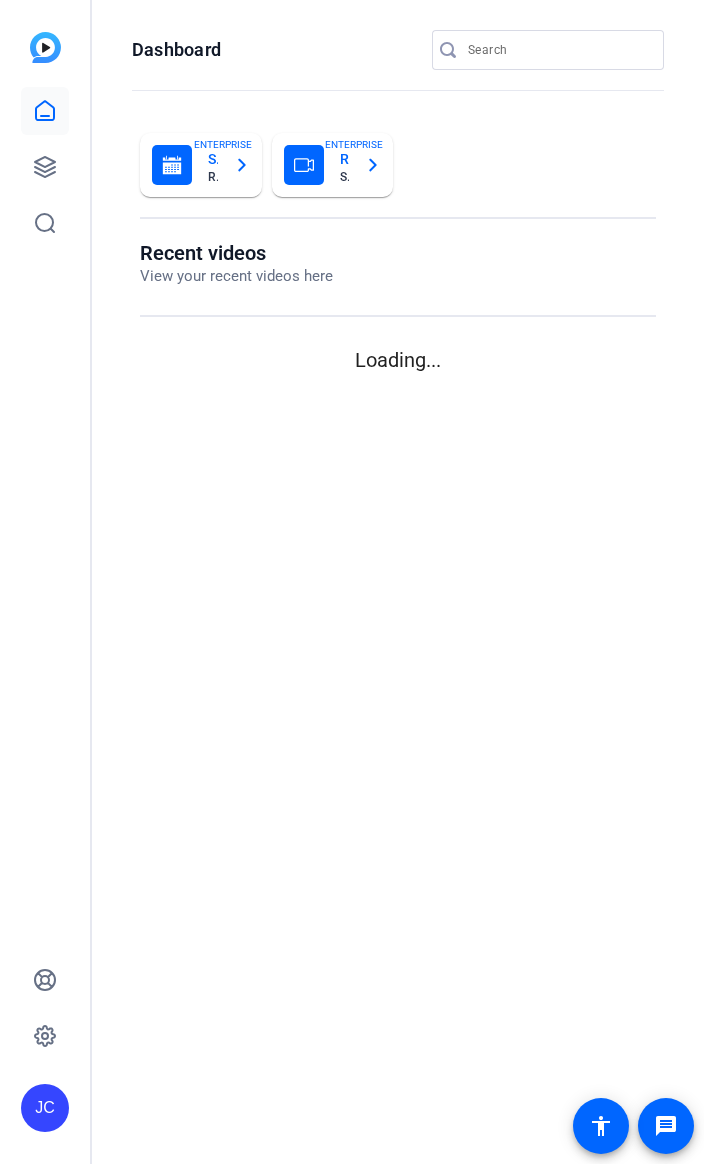 scroll, scrollTop: 0, scrollLeft: 0, axis: both 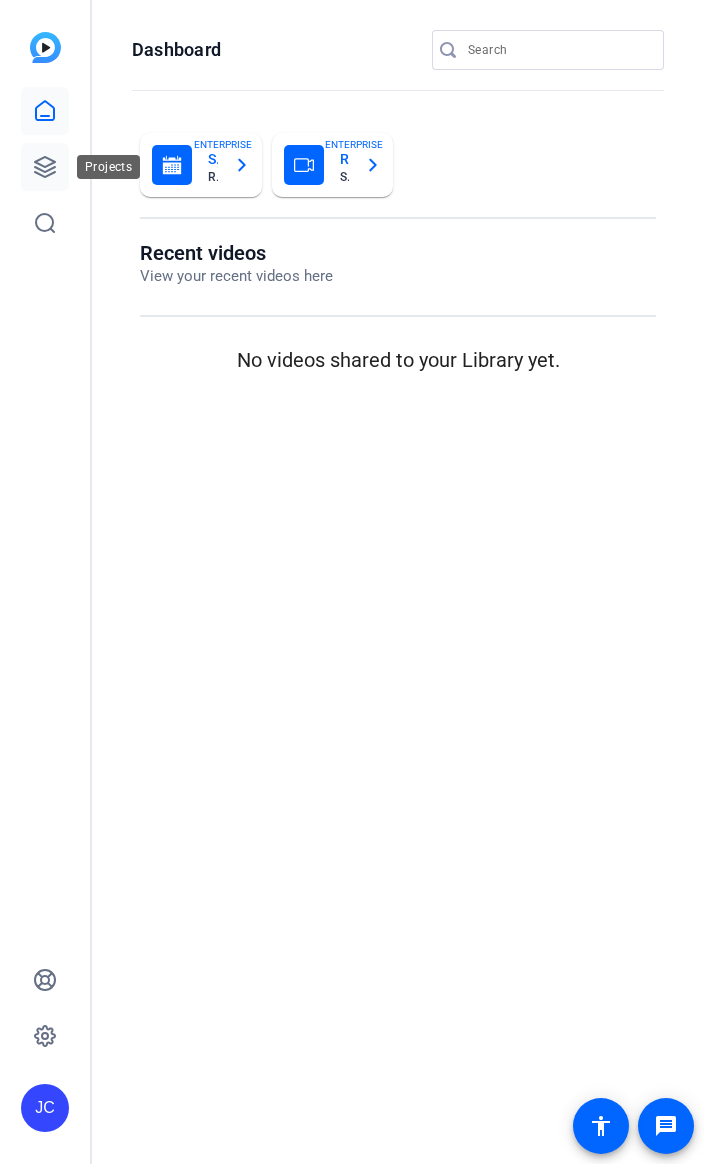 click at bounding box center (45, 167) 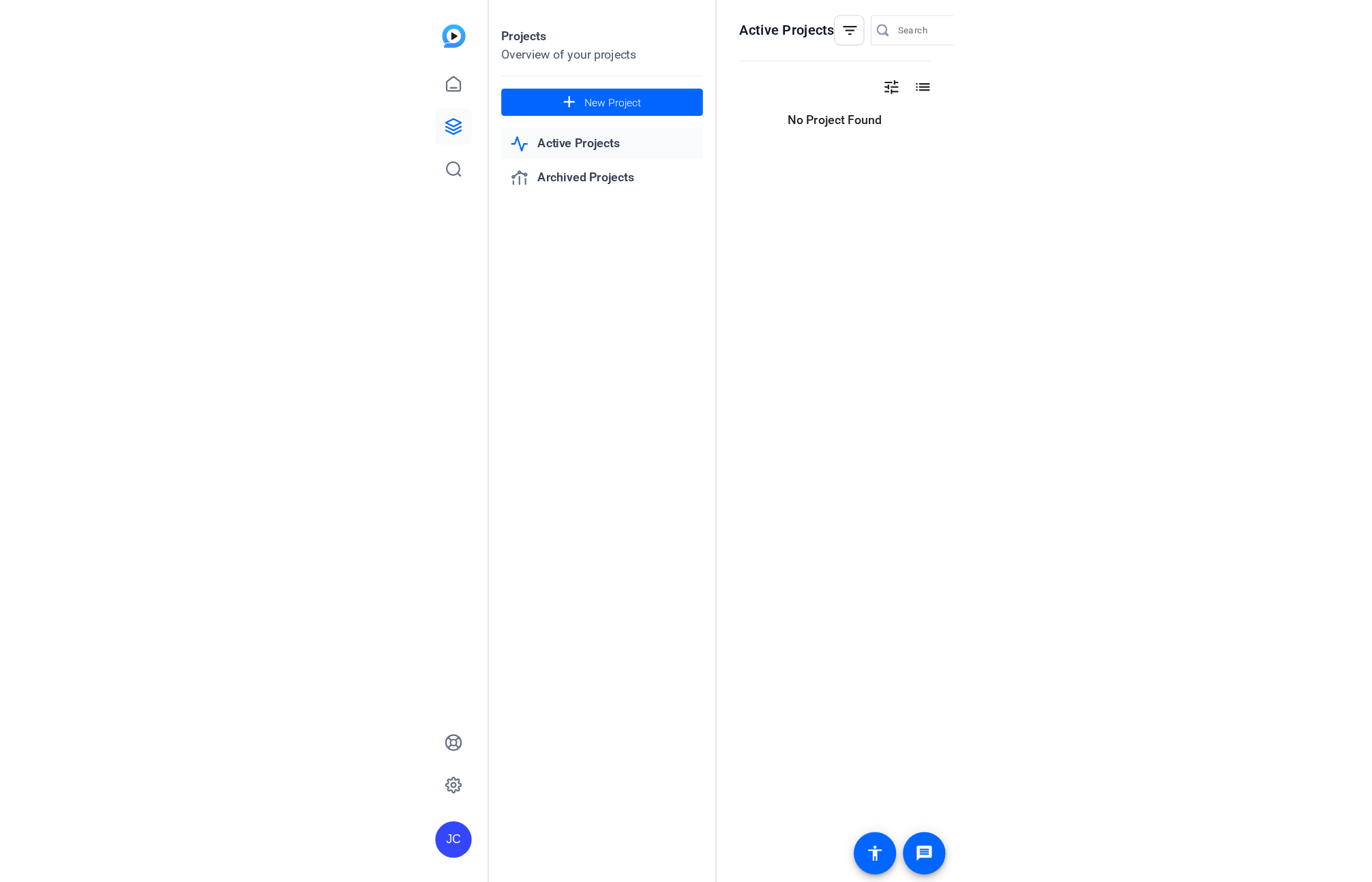 scroll, scrollTop: 0, scrollLeft: 0, axis: both 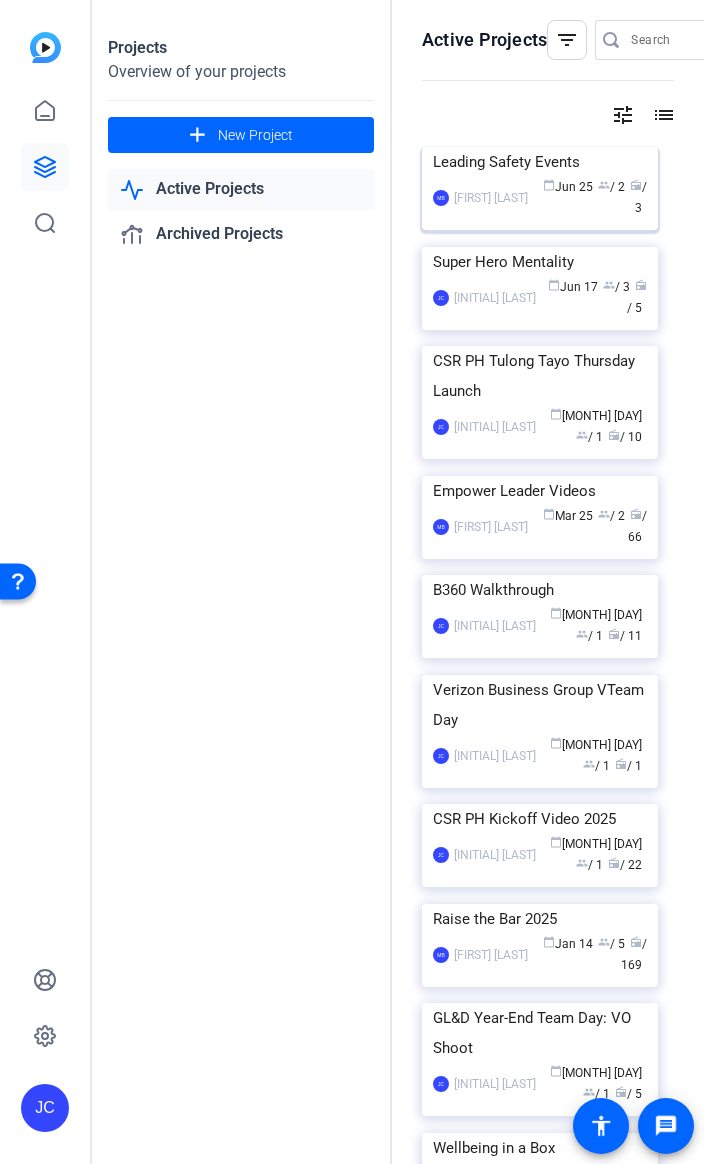 click on "Leading Safety Events" at bounding box center (540, 162) 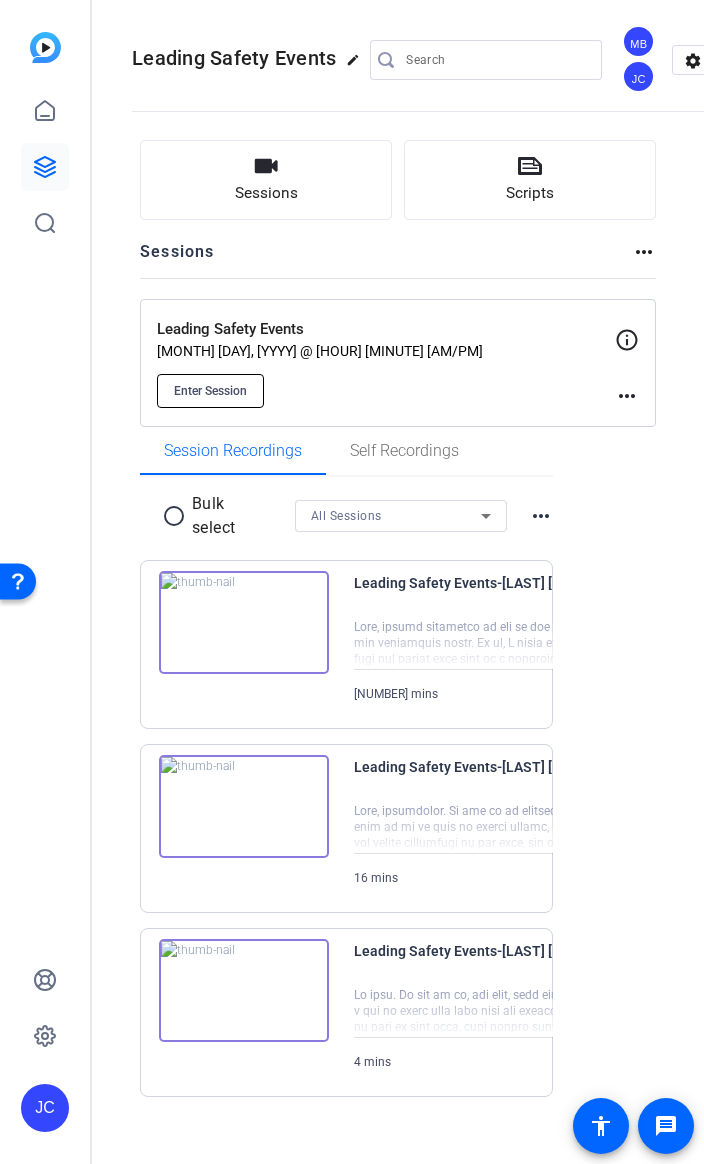 click on "Enter Session" at bounding box center [210, 391] 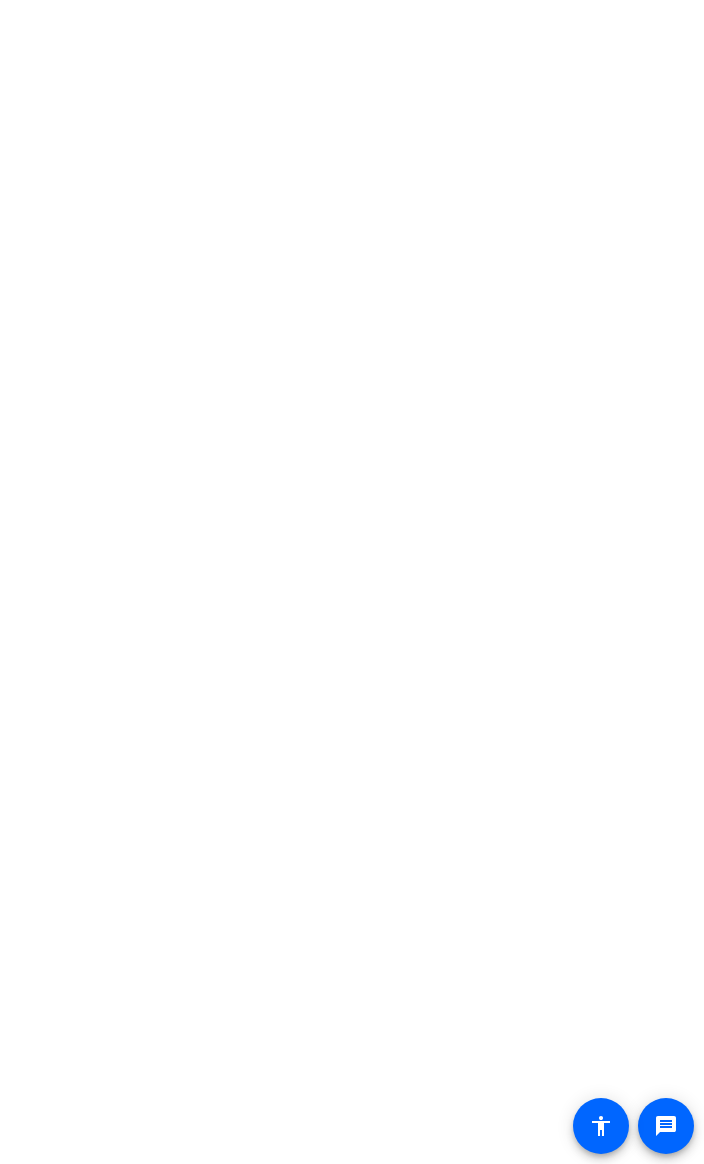 scroll, scrollTop: 0, scrollLeft: 0, axis: both 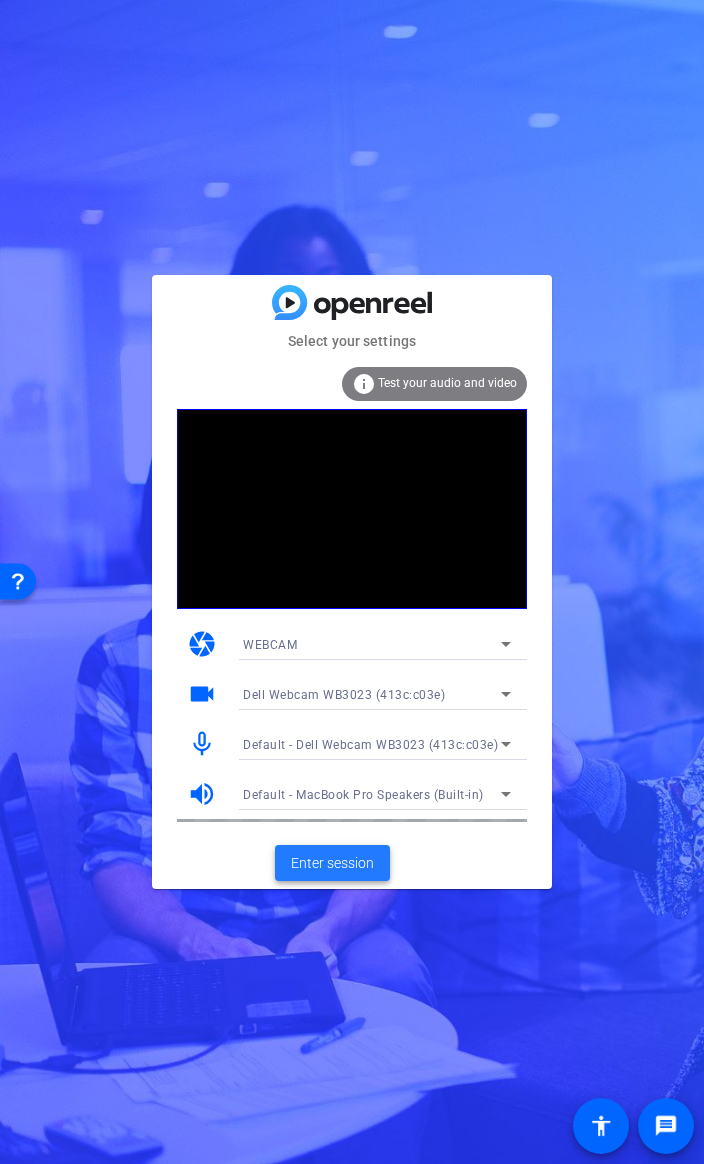 click on "Enter session" at bounding box center [332, 863] 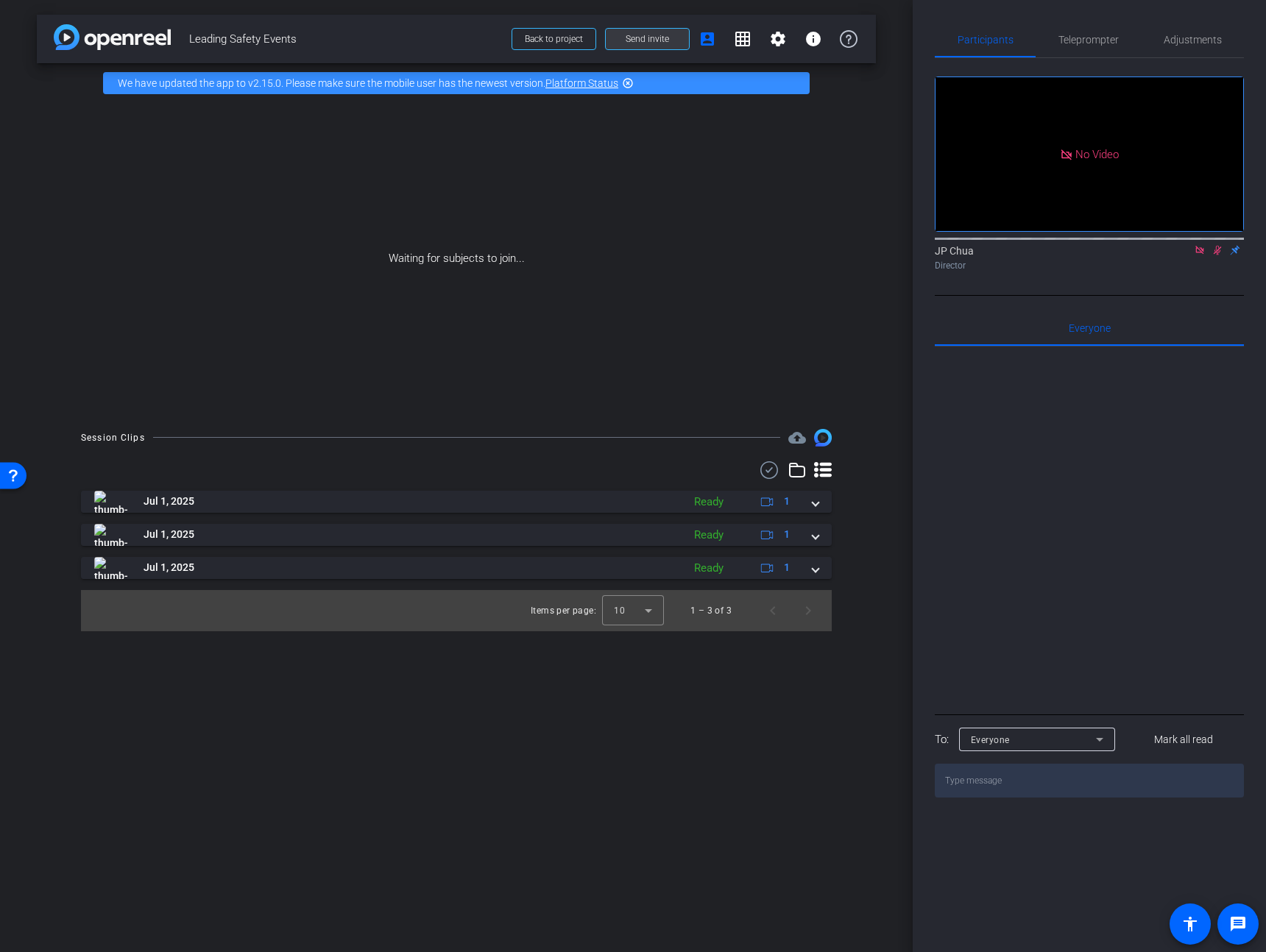 click at bounding box center (554, 39) 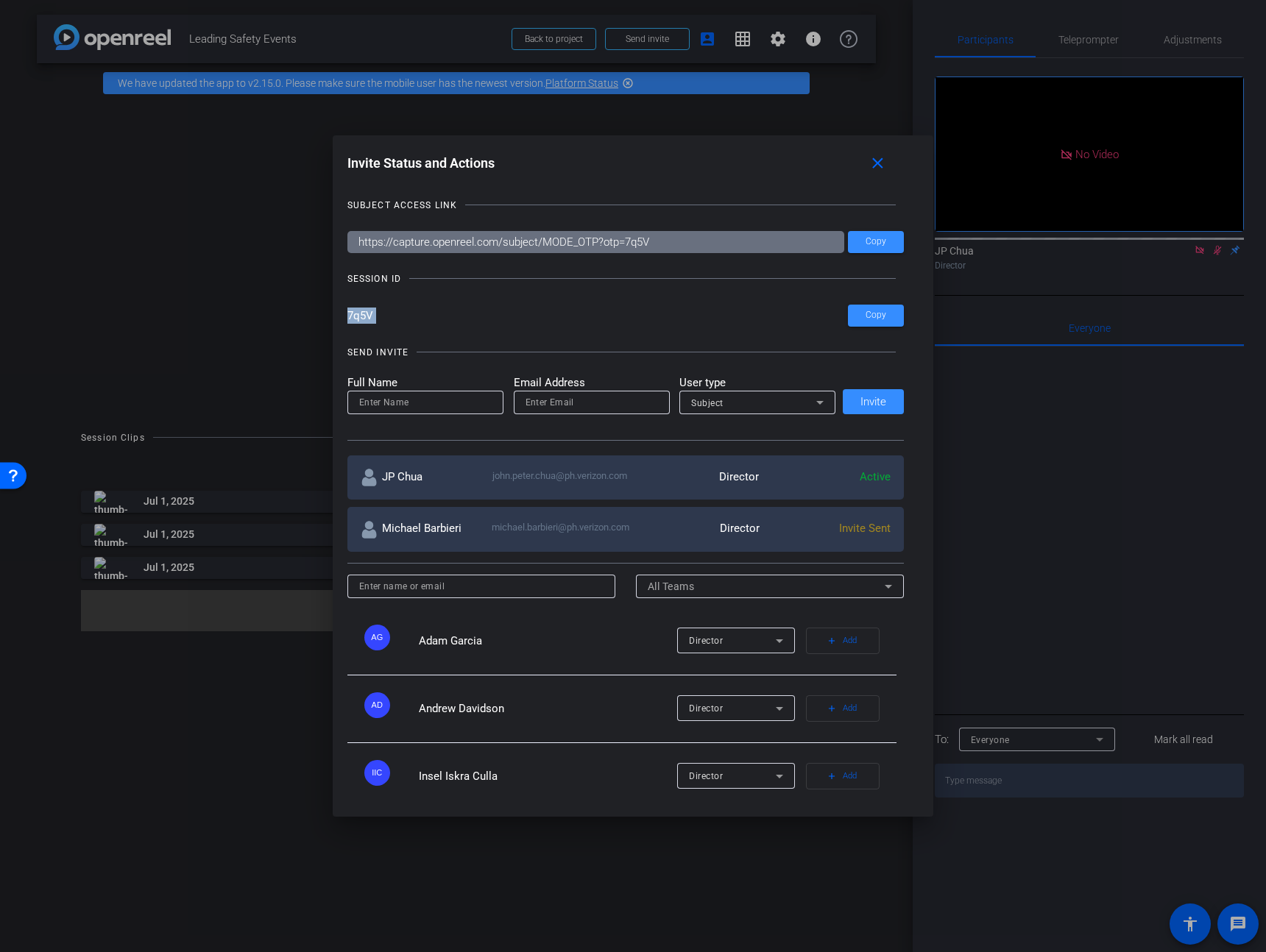 drag, startPoint x: 376, startPoint y: 328, endPoint x: 331, endPoint y: 316, distance: 46.57252 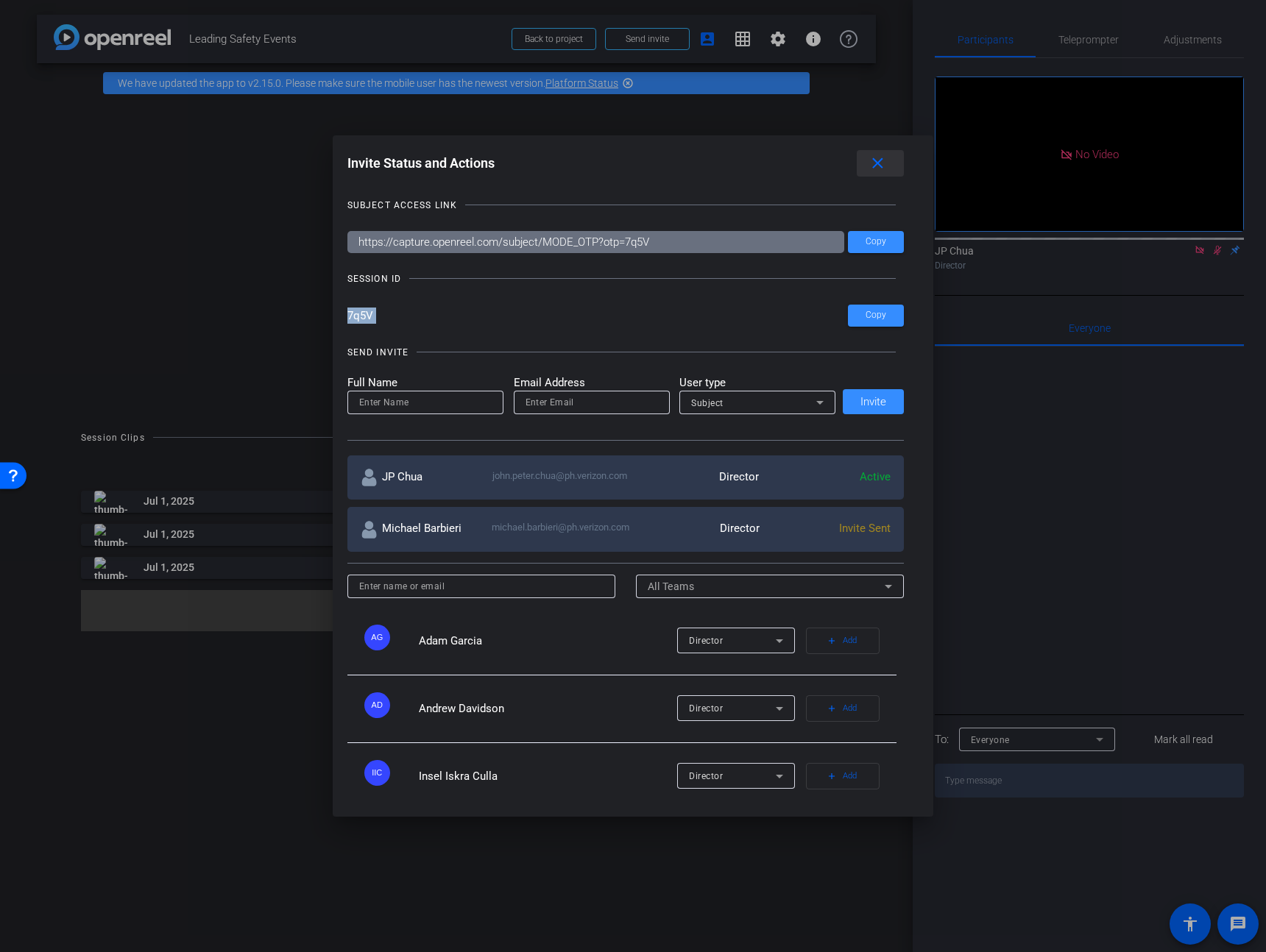 click on "close" at bounding box center (877, 163) 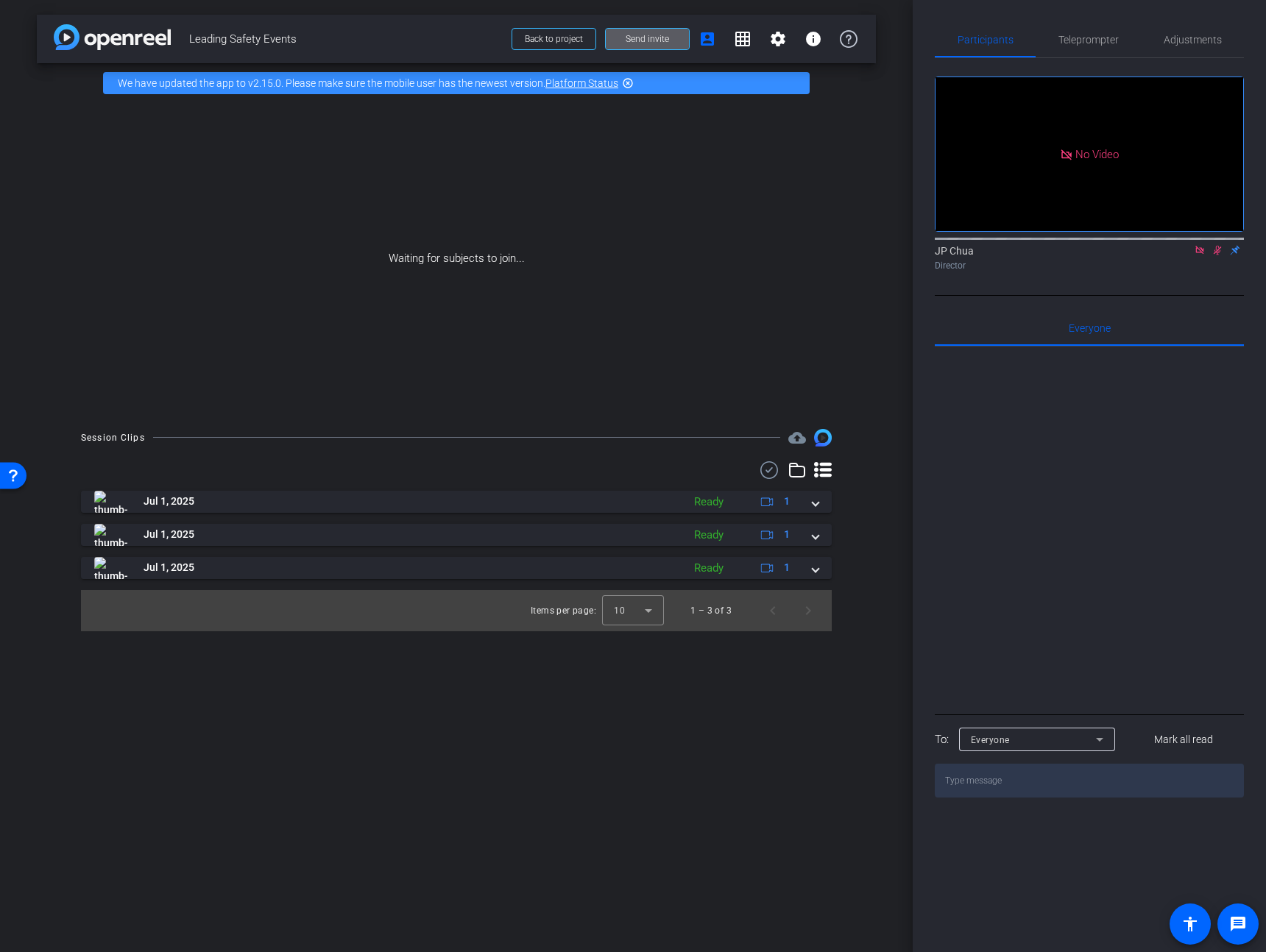 click on "Send invite" at bounding box center [647, 39] 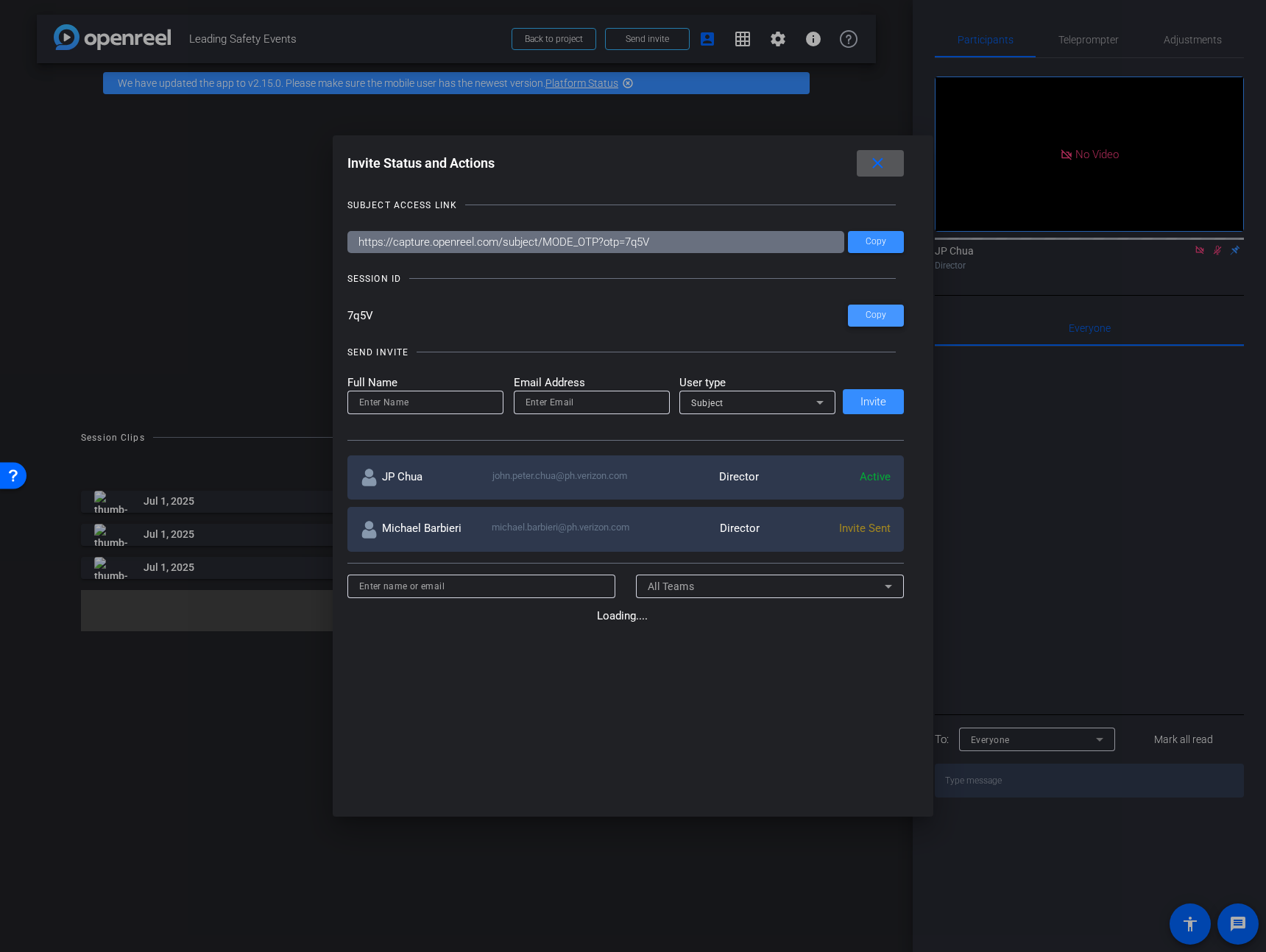 click on "Copy" at bounding box center (876, 241) 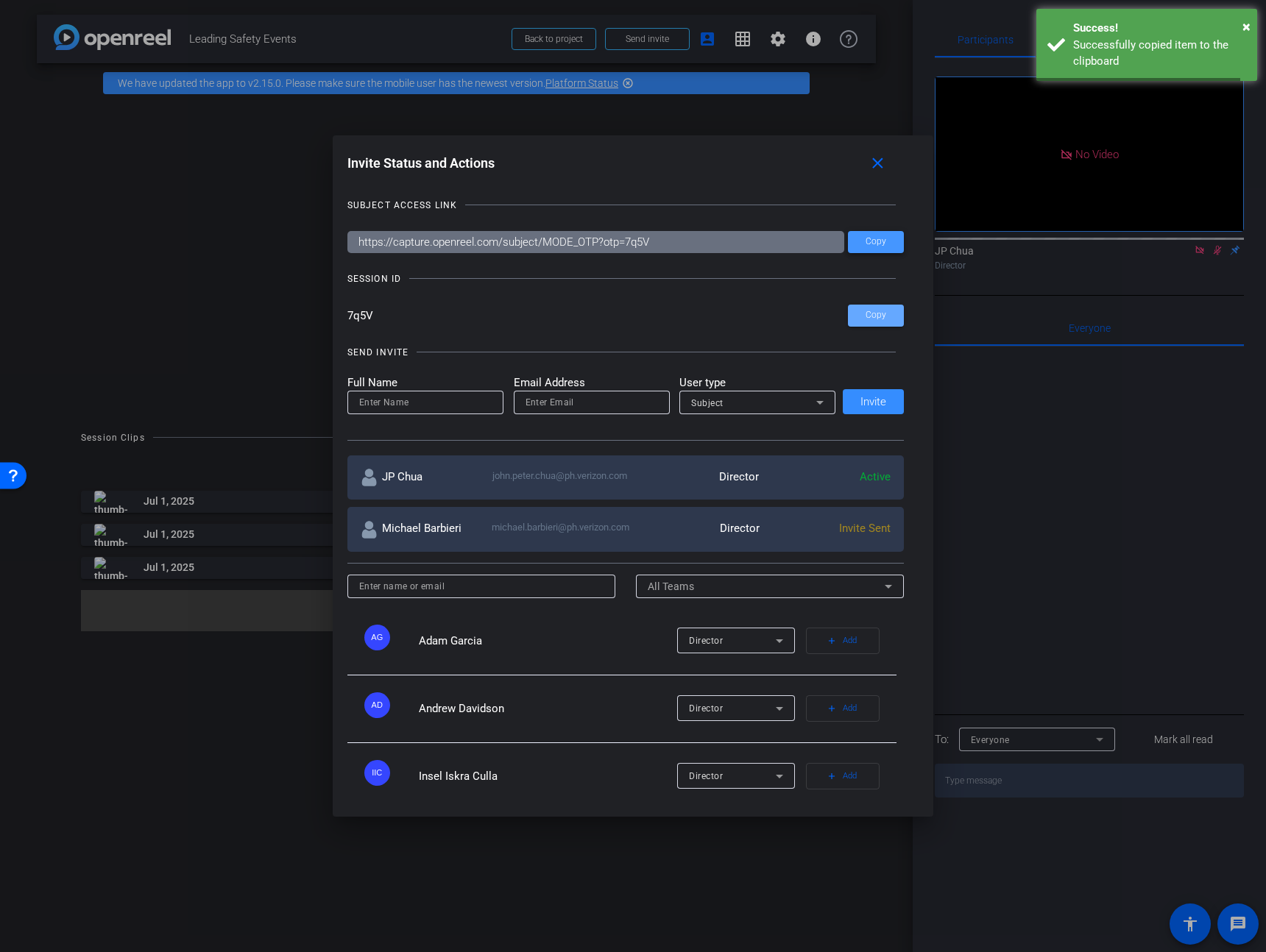 click on "Copy" at bounding box center (876, 241) 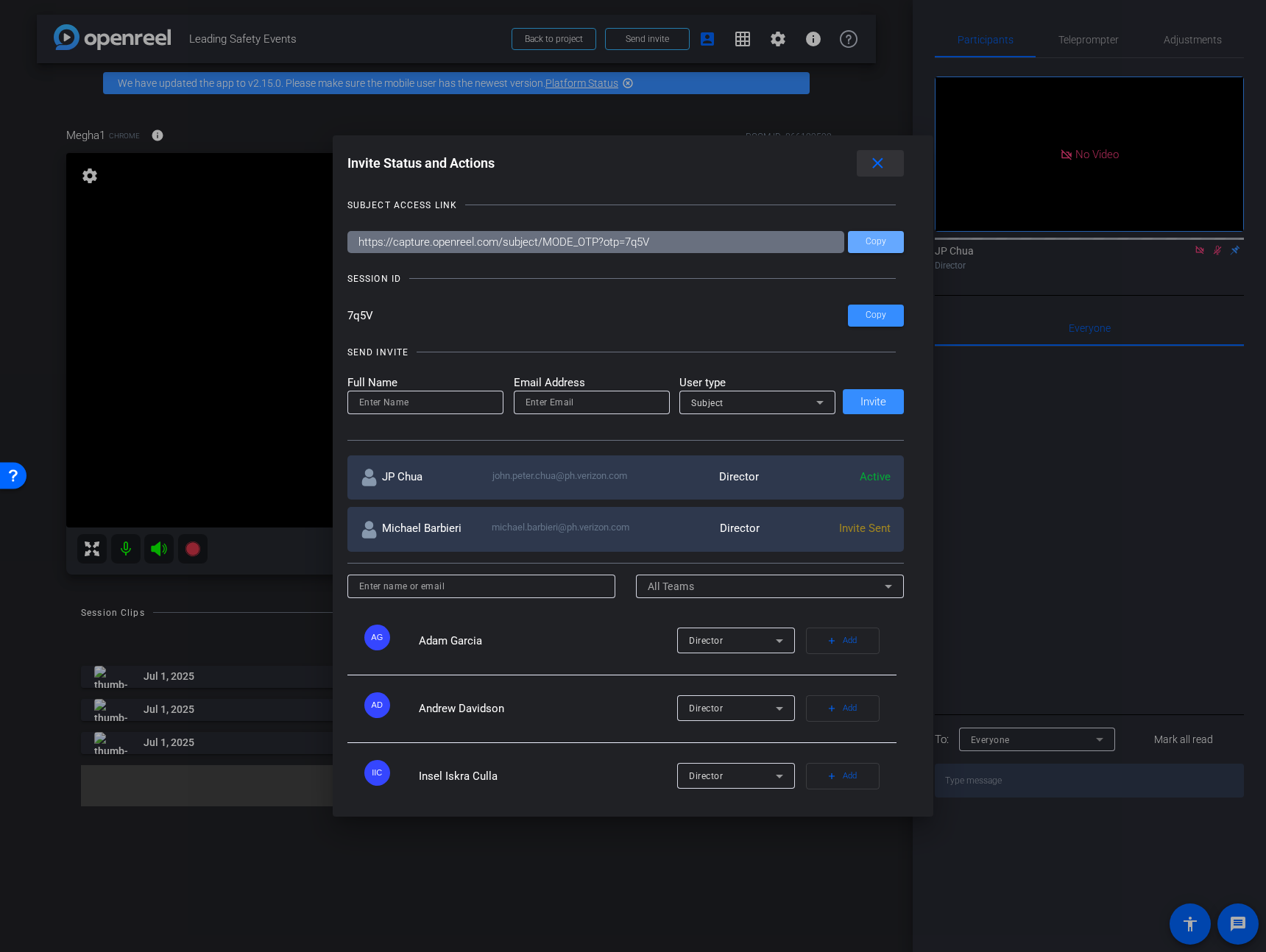 click on "close" at bounding box center [877, 163] 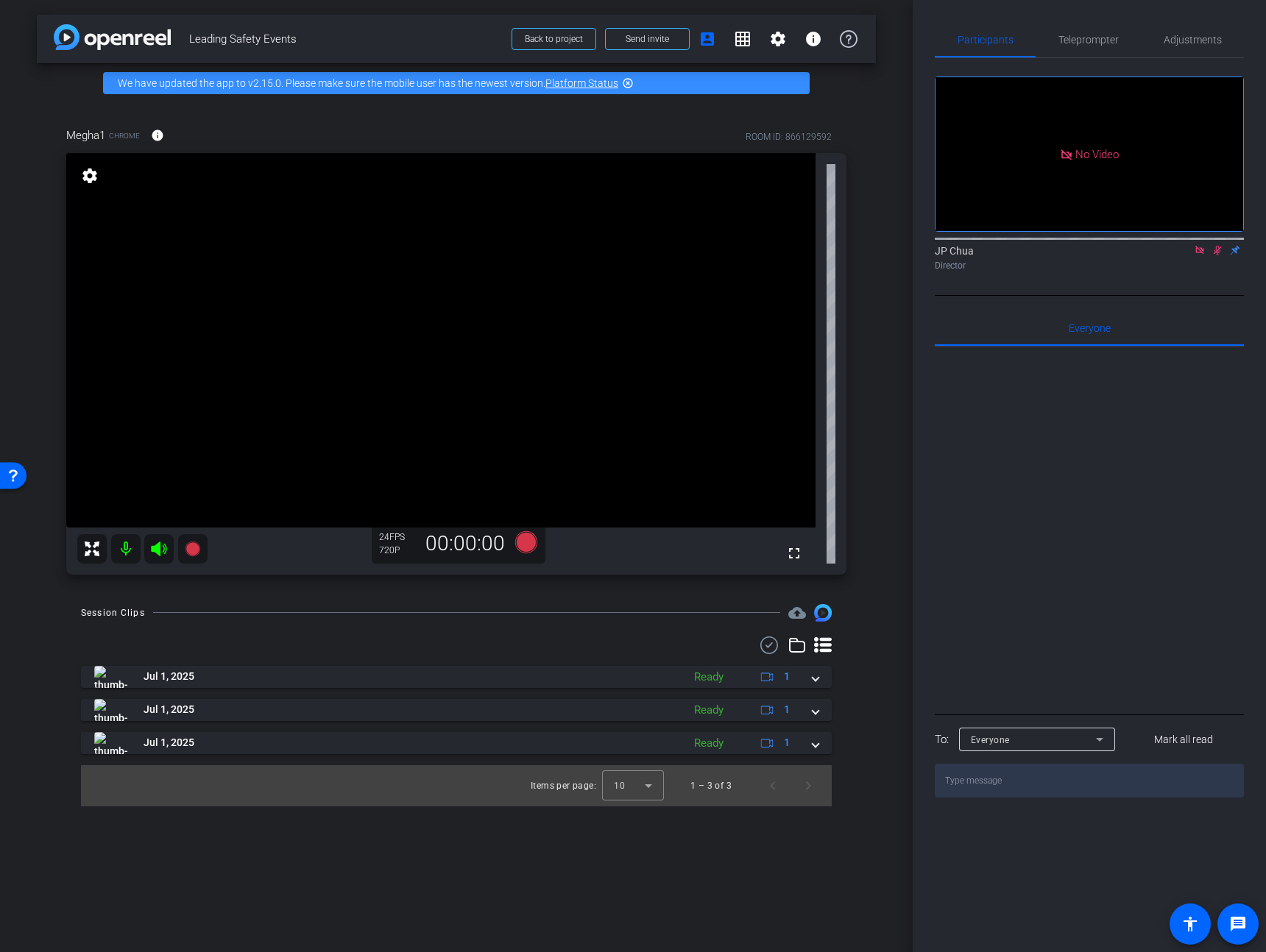 click at bounding box center (1217, 250) 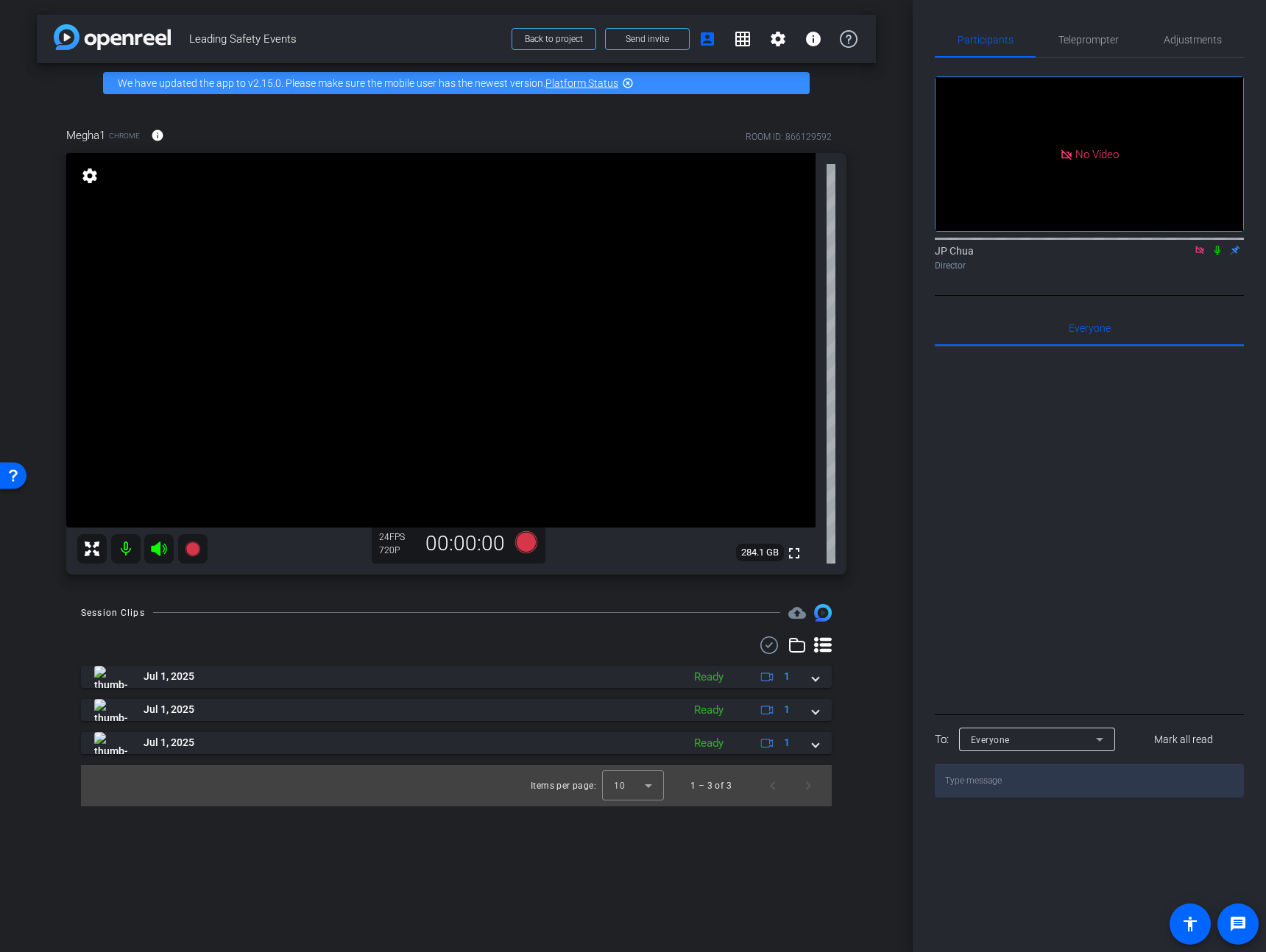 click at bounding box center (1200, 250) 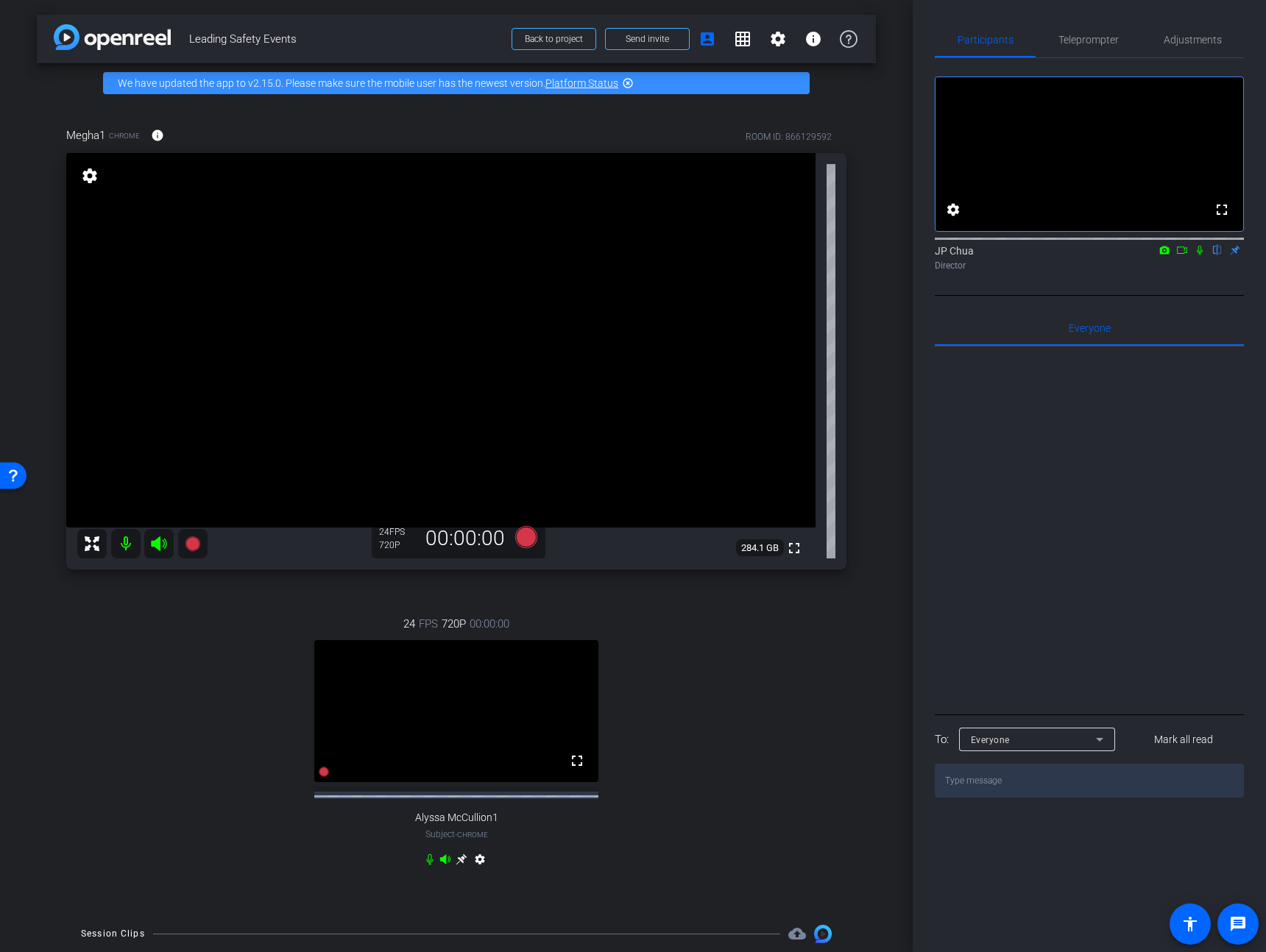 click at bounding box center [1200, 250] 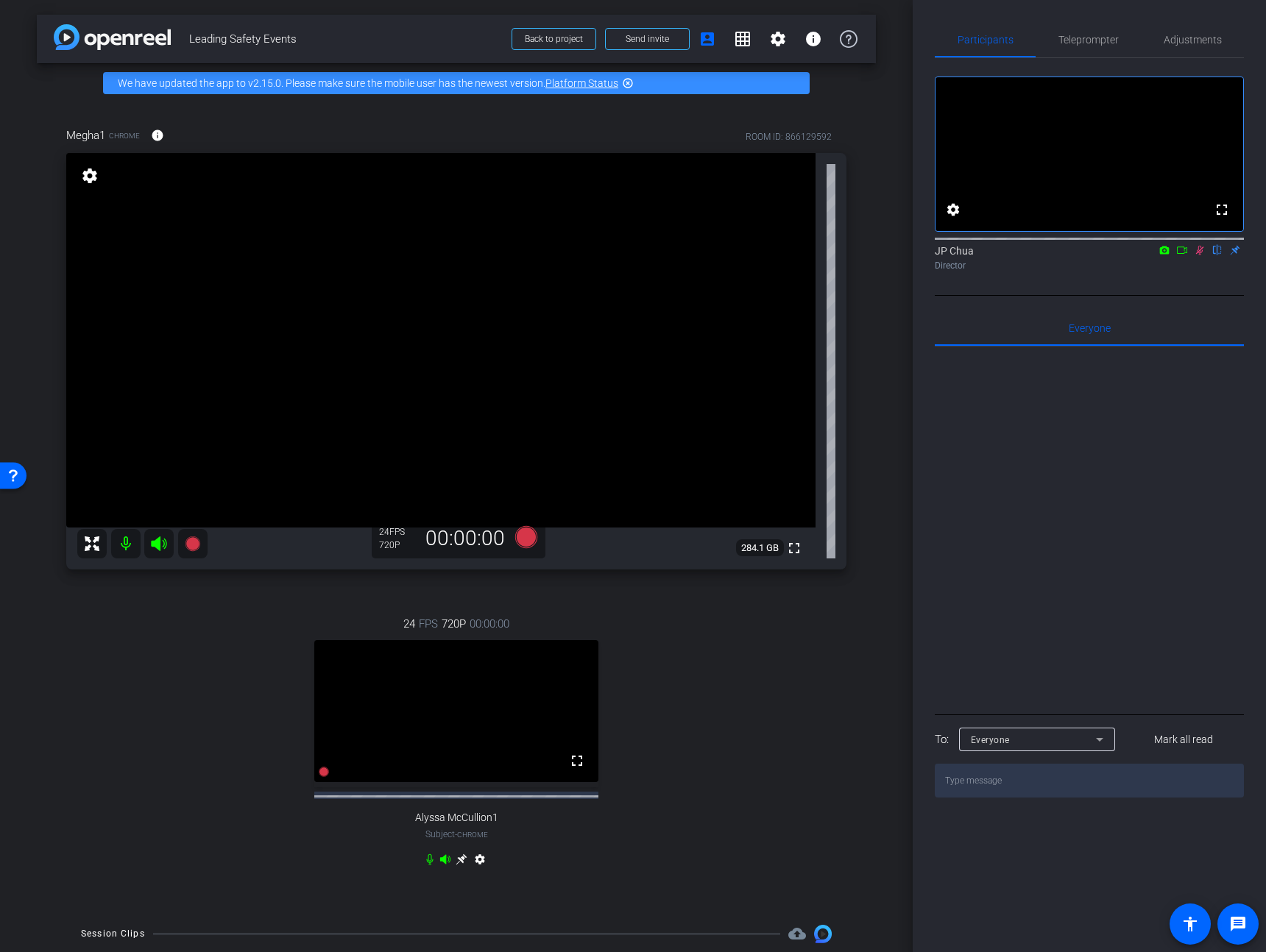 click at bounding box center (1200, 250) 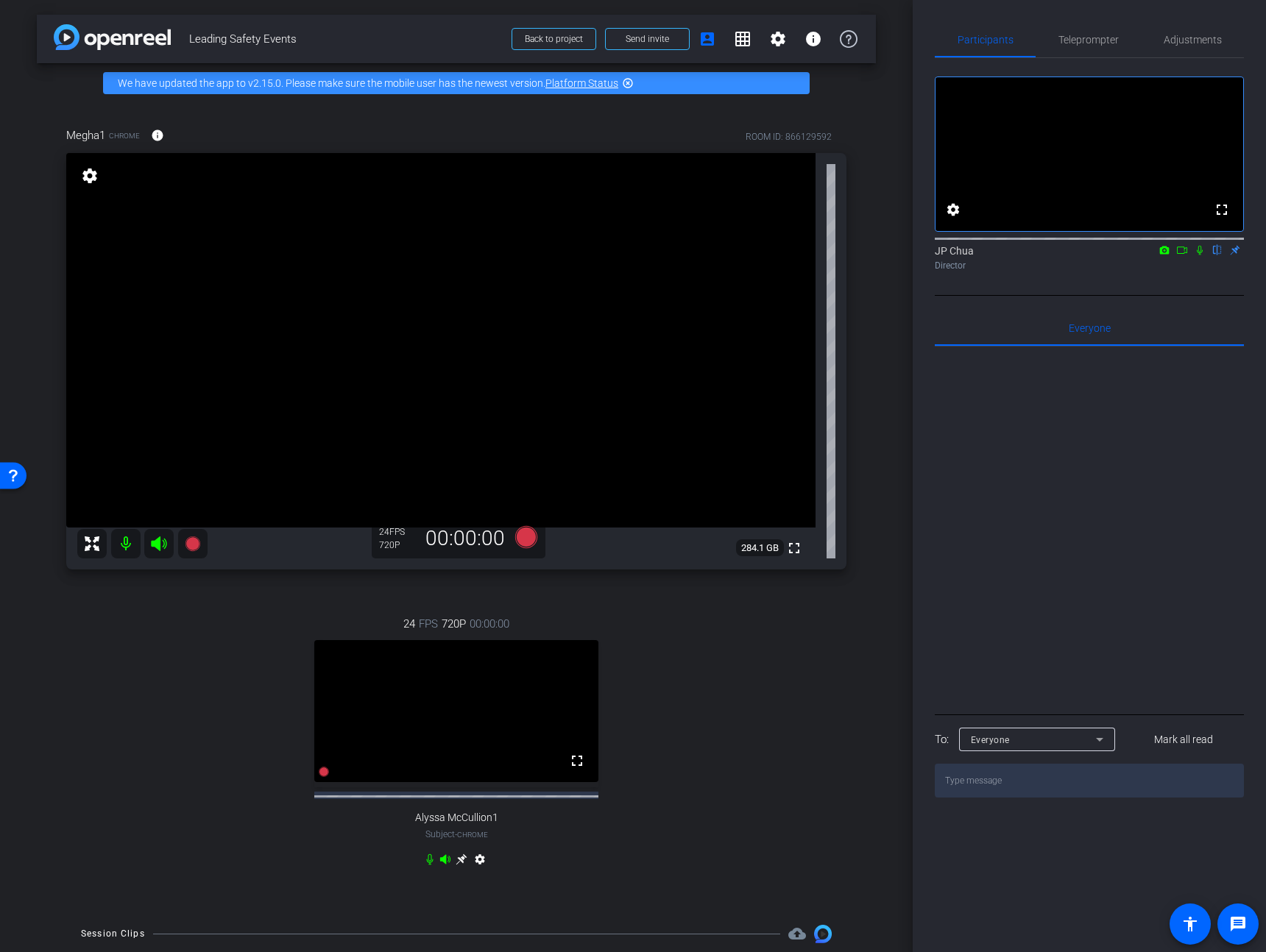 click at bounding box center [1200, 250] 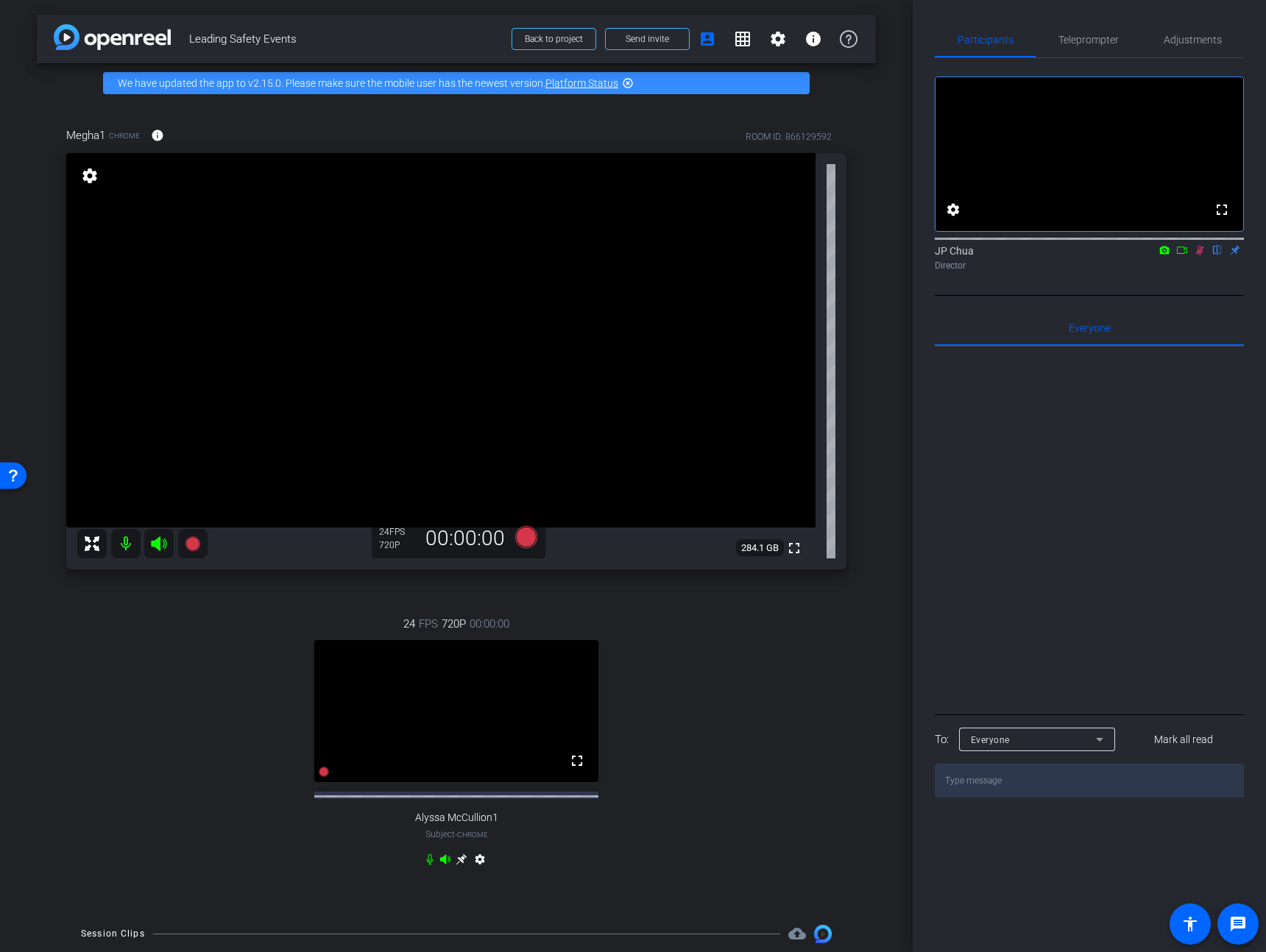 click at bounding box center (1200, 250) 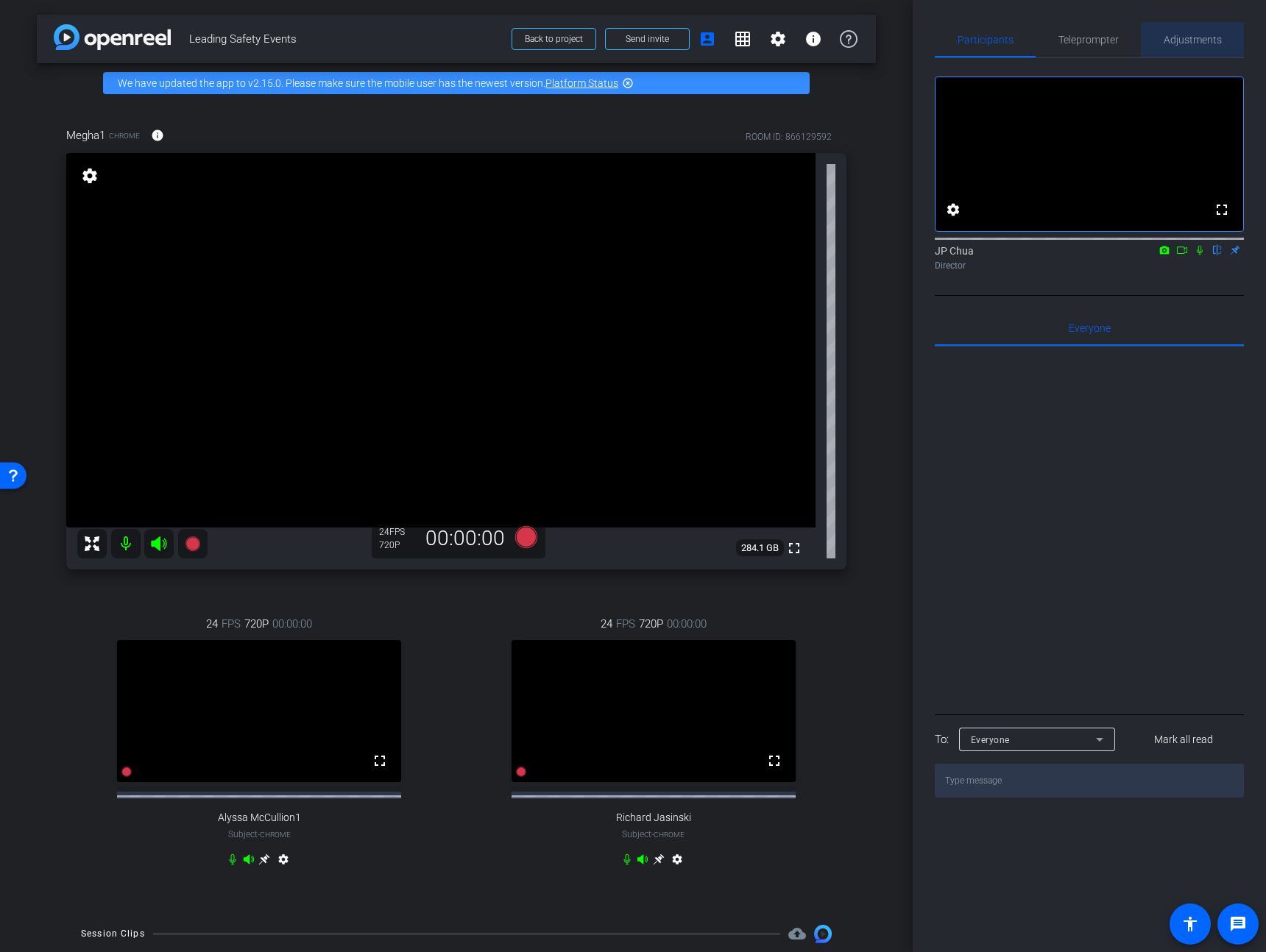 click on "Adjustments" at bounding box center (1192, 40) 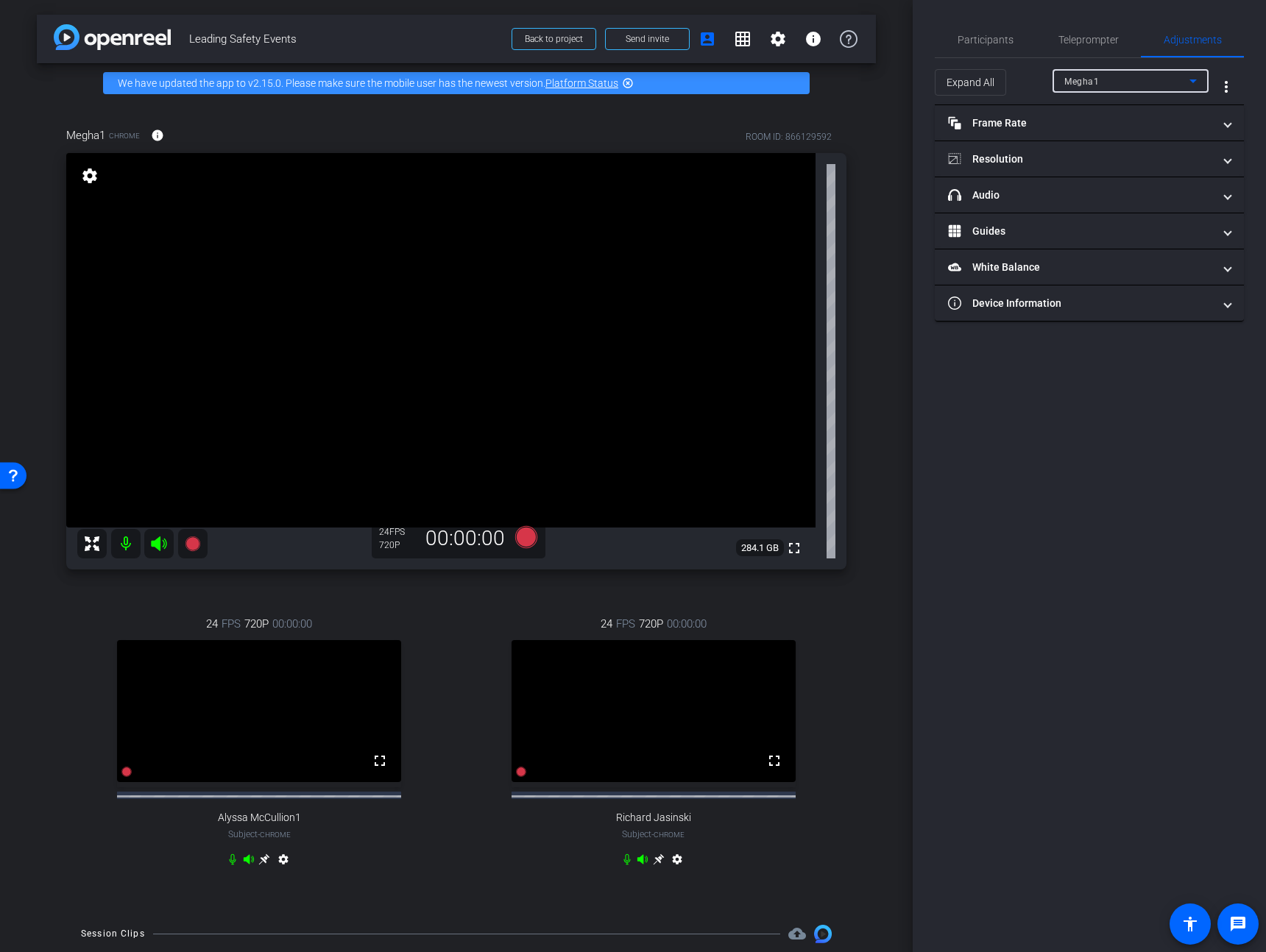 click on "Megha1" at bounding box center (1127, 81) 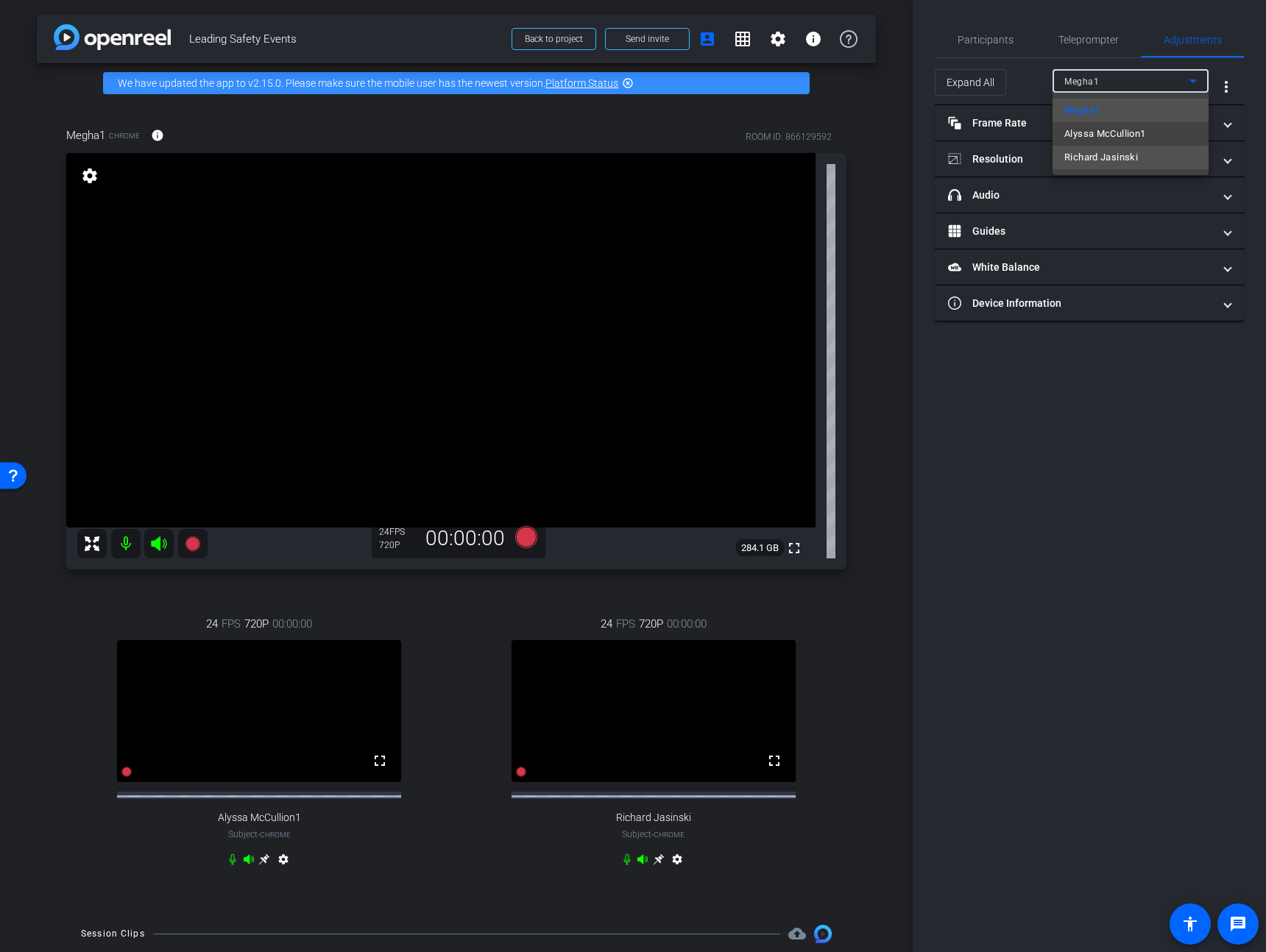 click on "Richard Jasinski" at bounding box center [1101, 157] 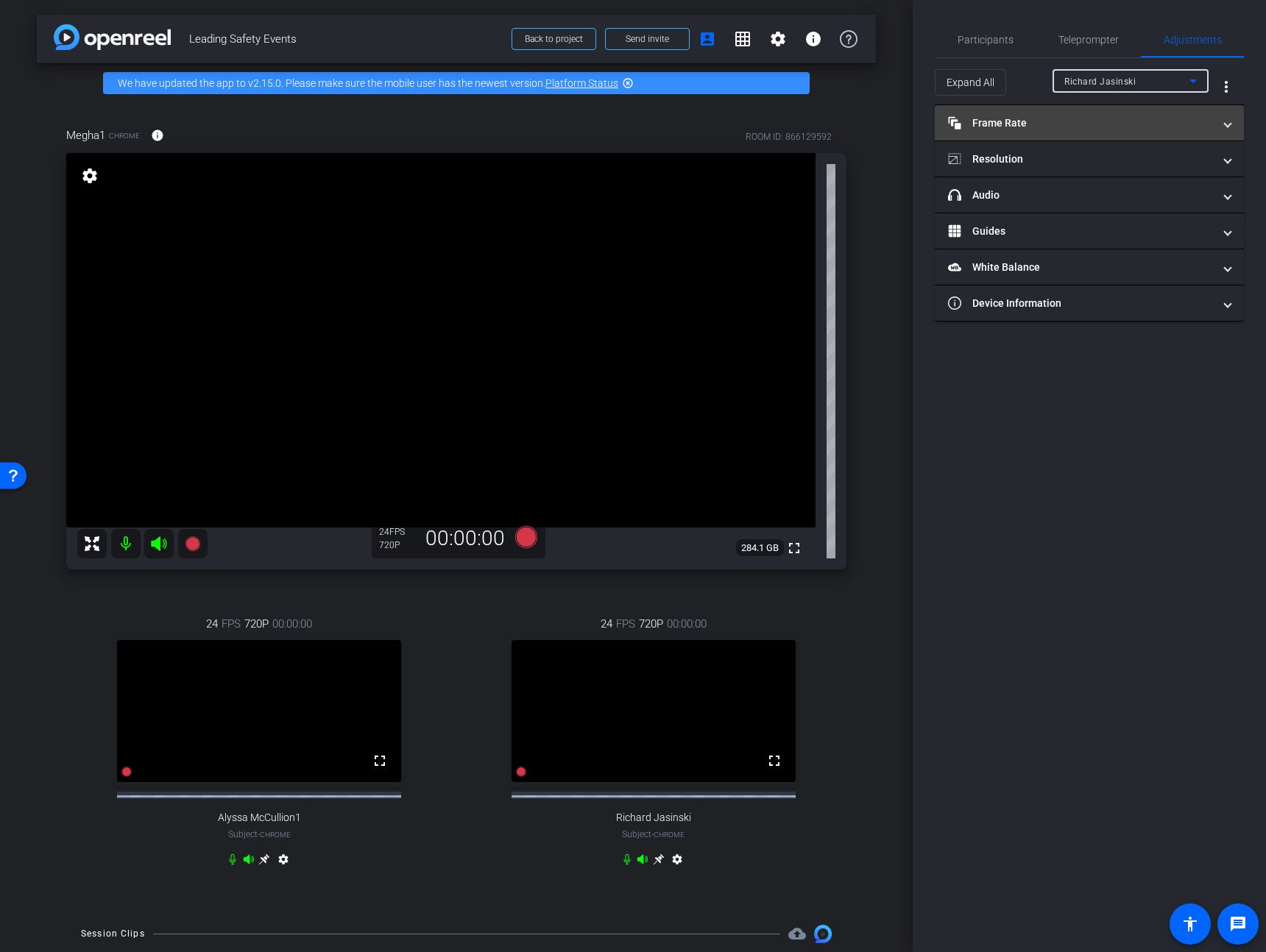 click on "Frame Rate
Frame Rate" at bounding box center (1089, 123) 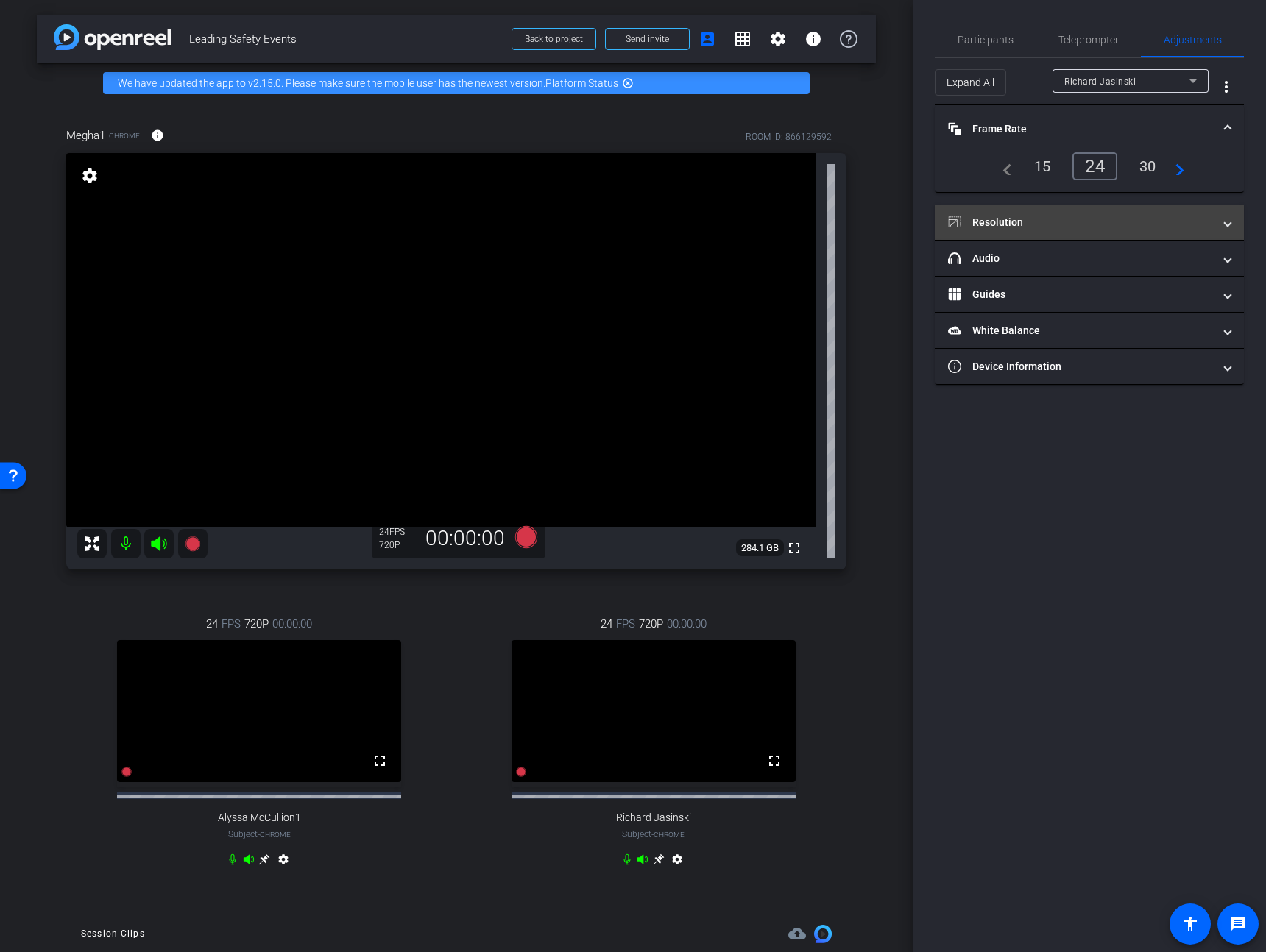 click on "Resolution" at bounding box center [1089, 222] 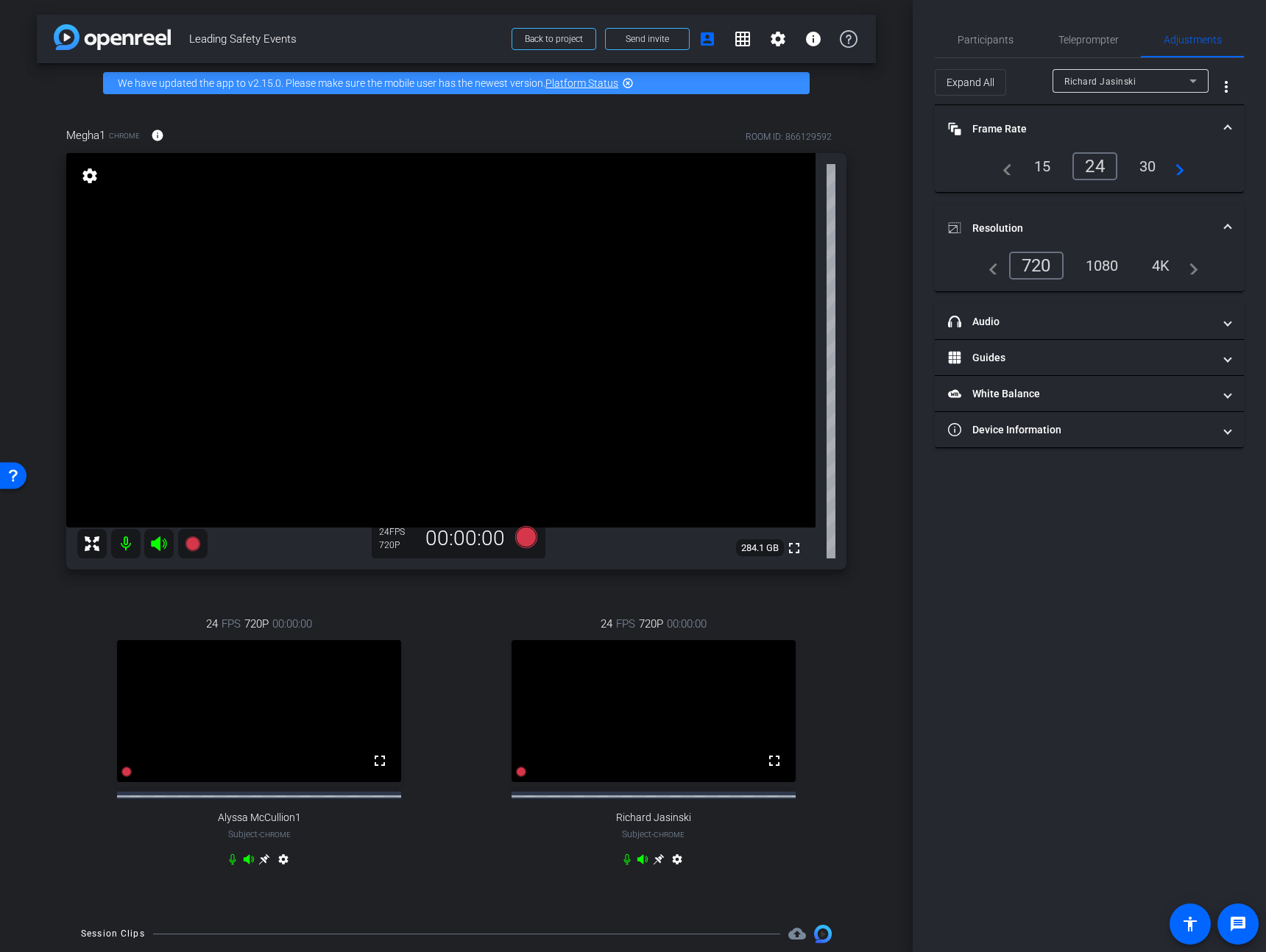 click on "1080" at bounding box center (1102, 266) 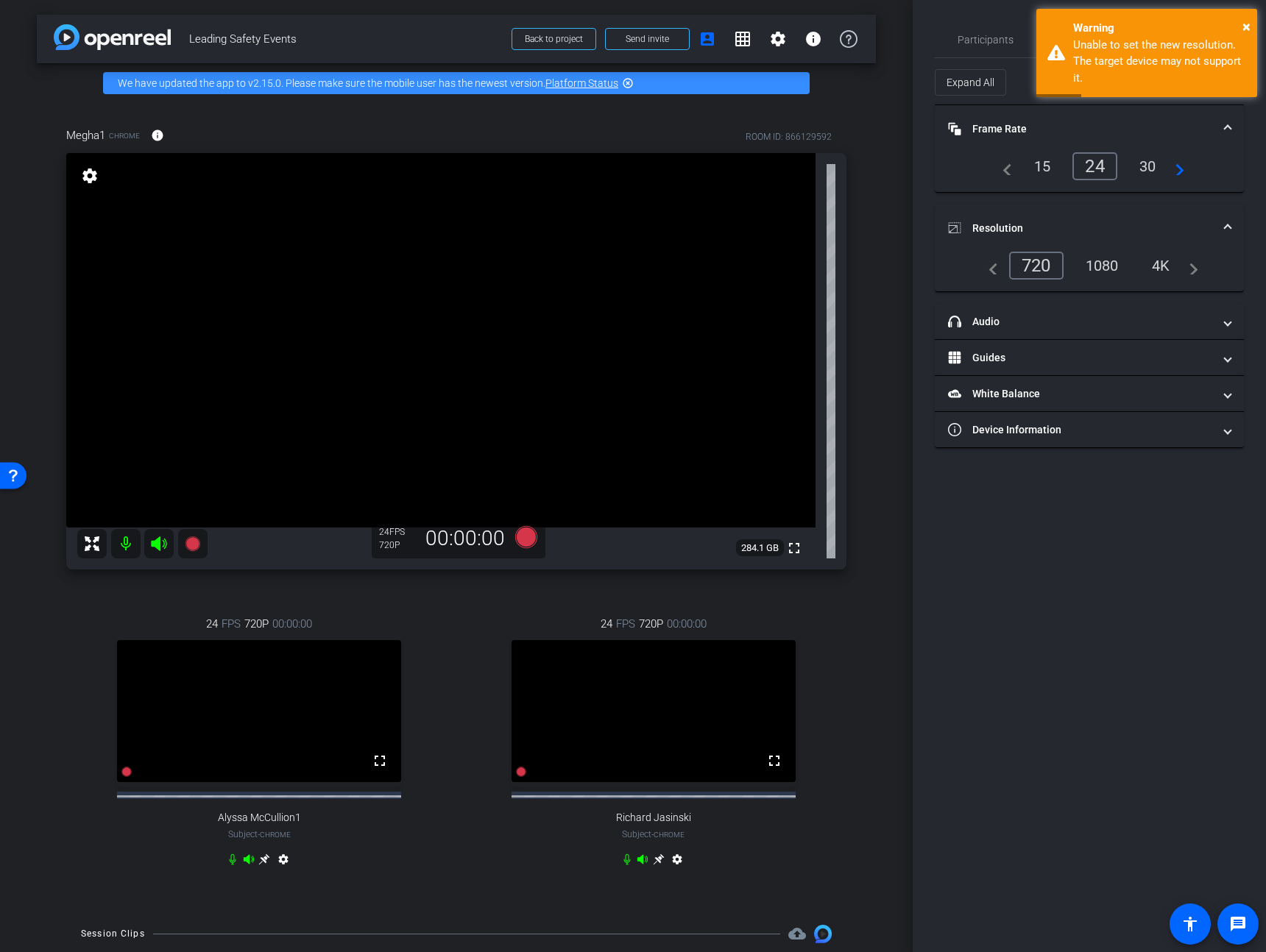 click at bounding box center [233, 859] 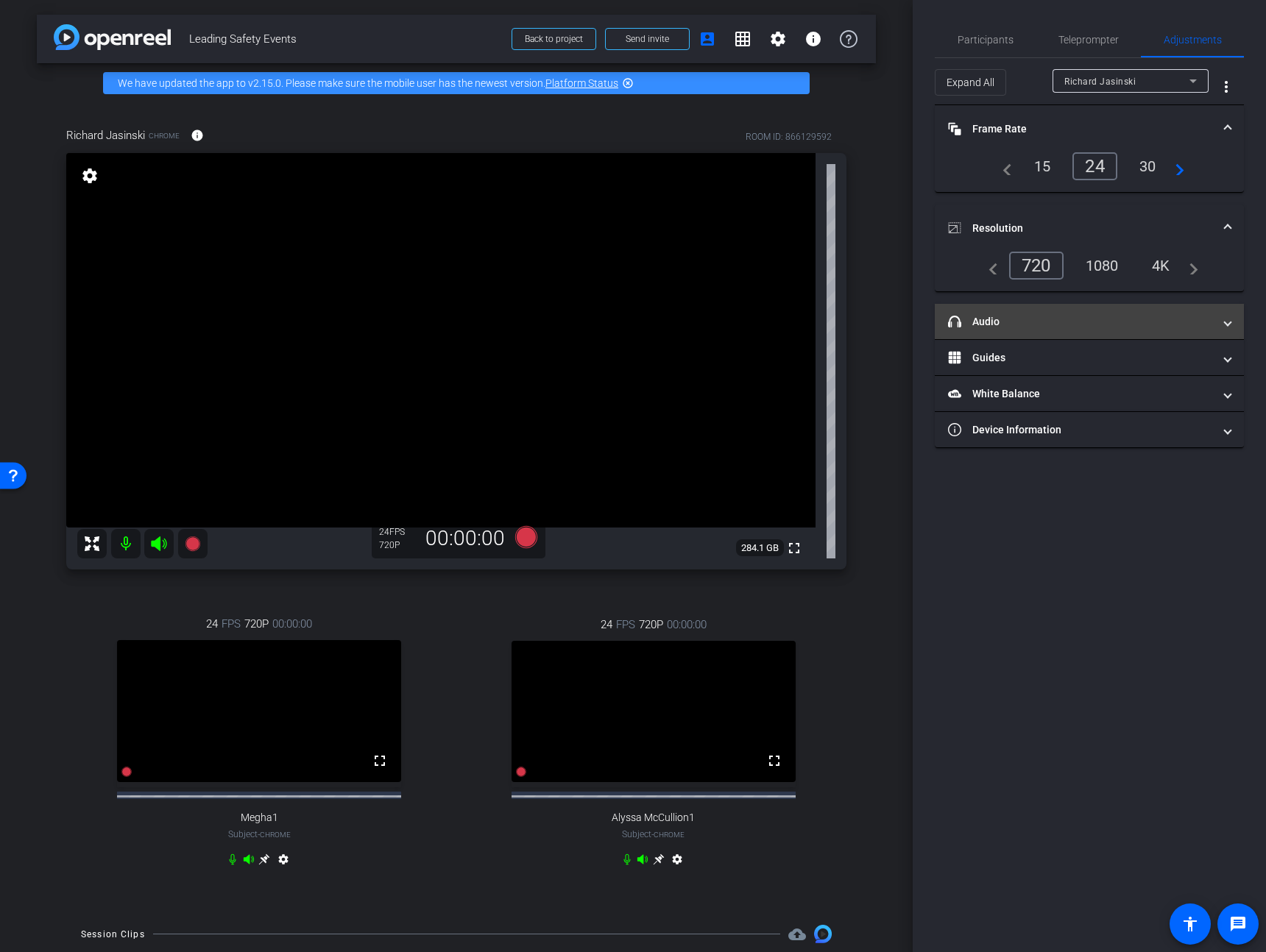 click on "headphone icon
Audio" at bounding box center (1081, 322) 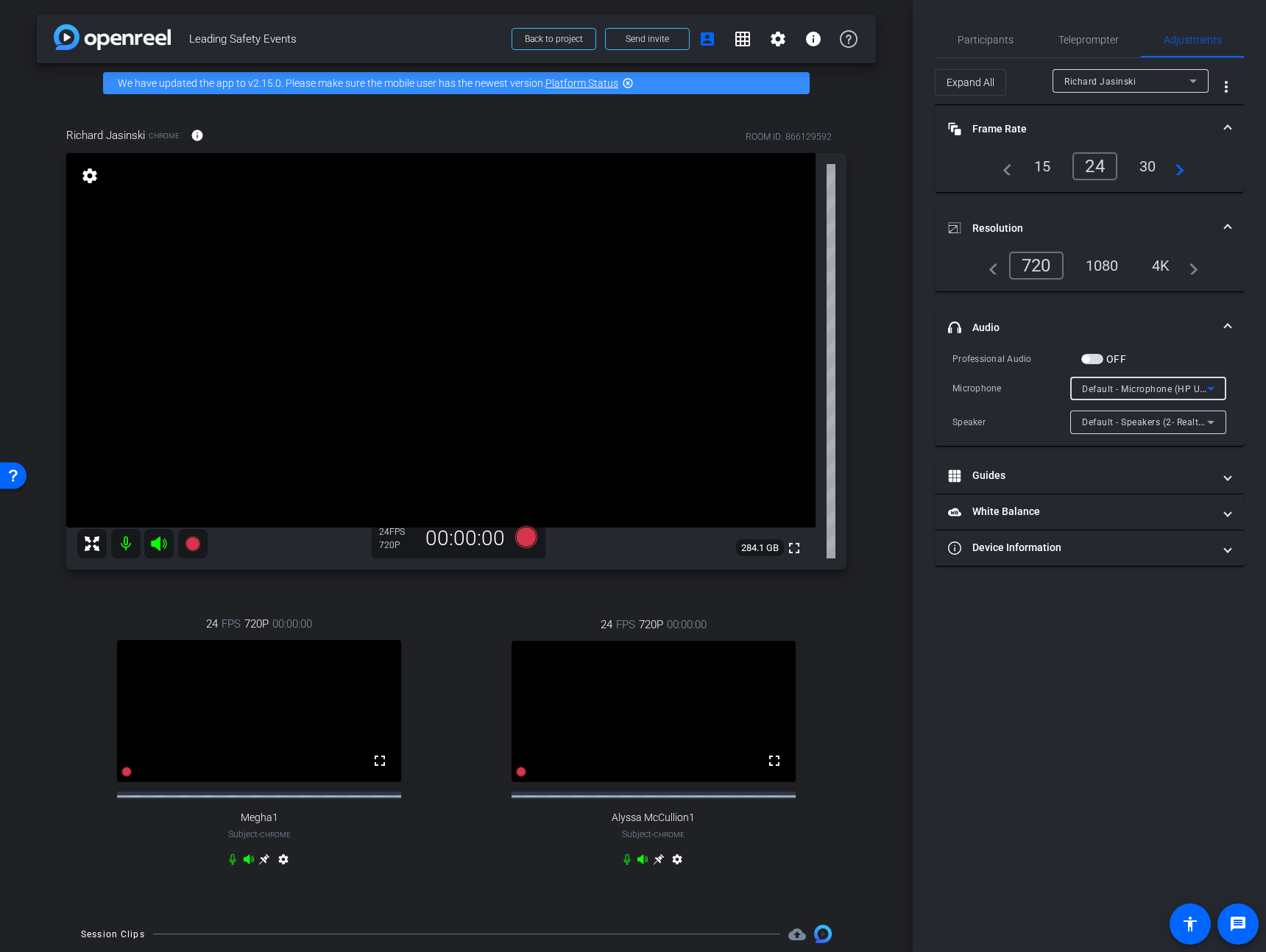 click on "Default - Microphone (HP USB-C Dock Audio Headset)" at bounding box center (1145, 388) 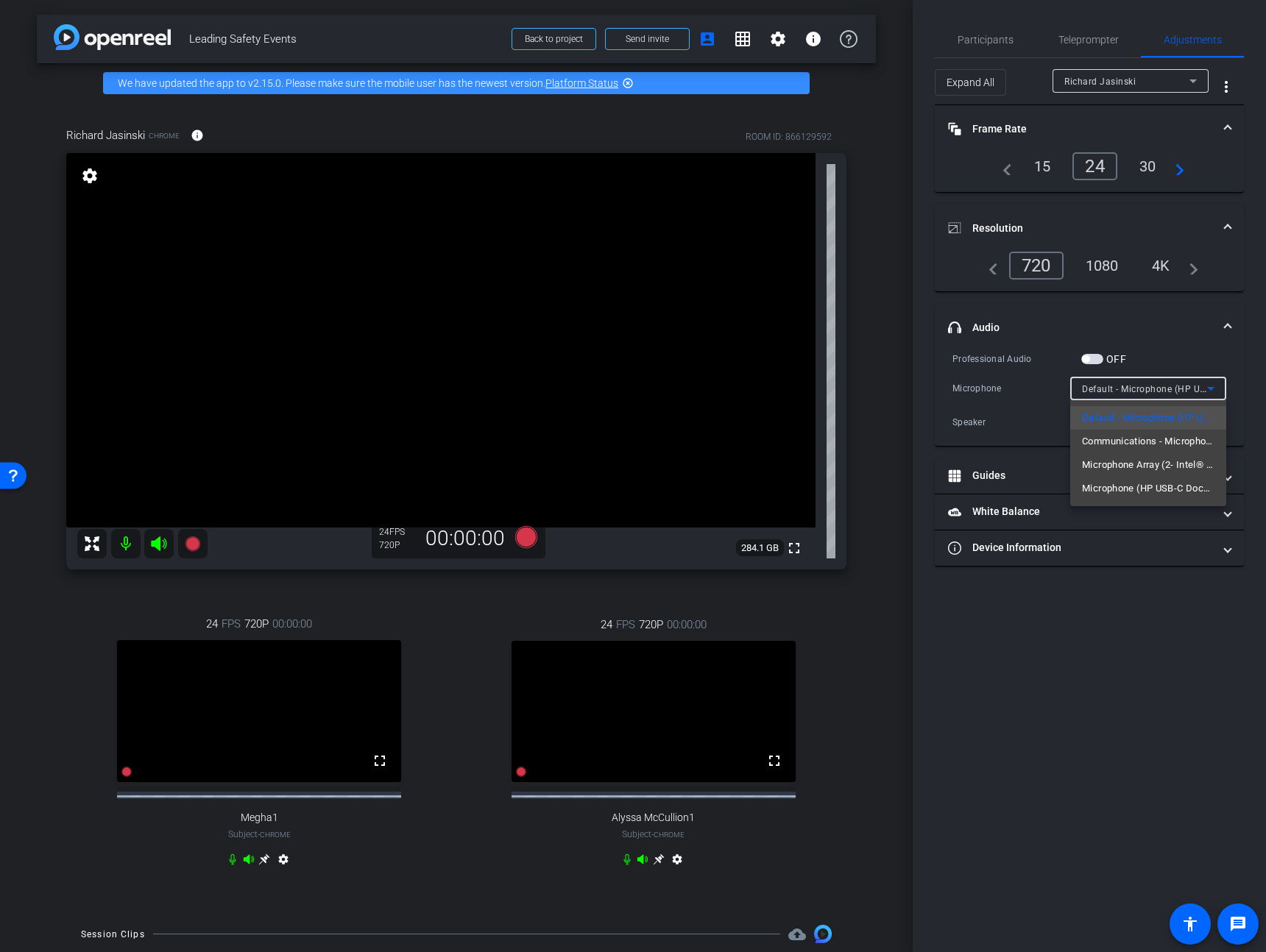 click at bounding box center (633, 476) 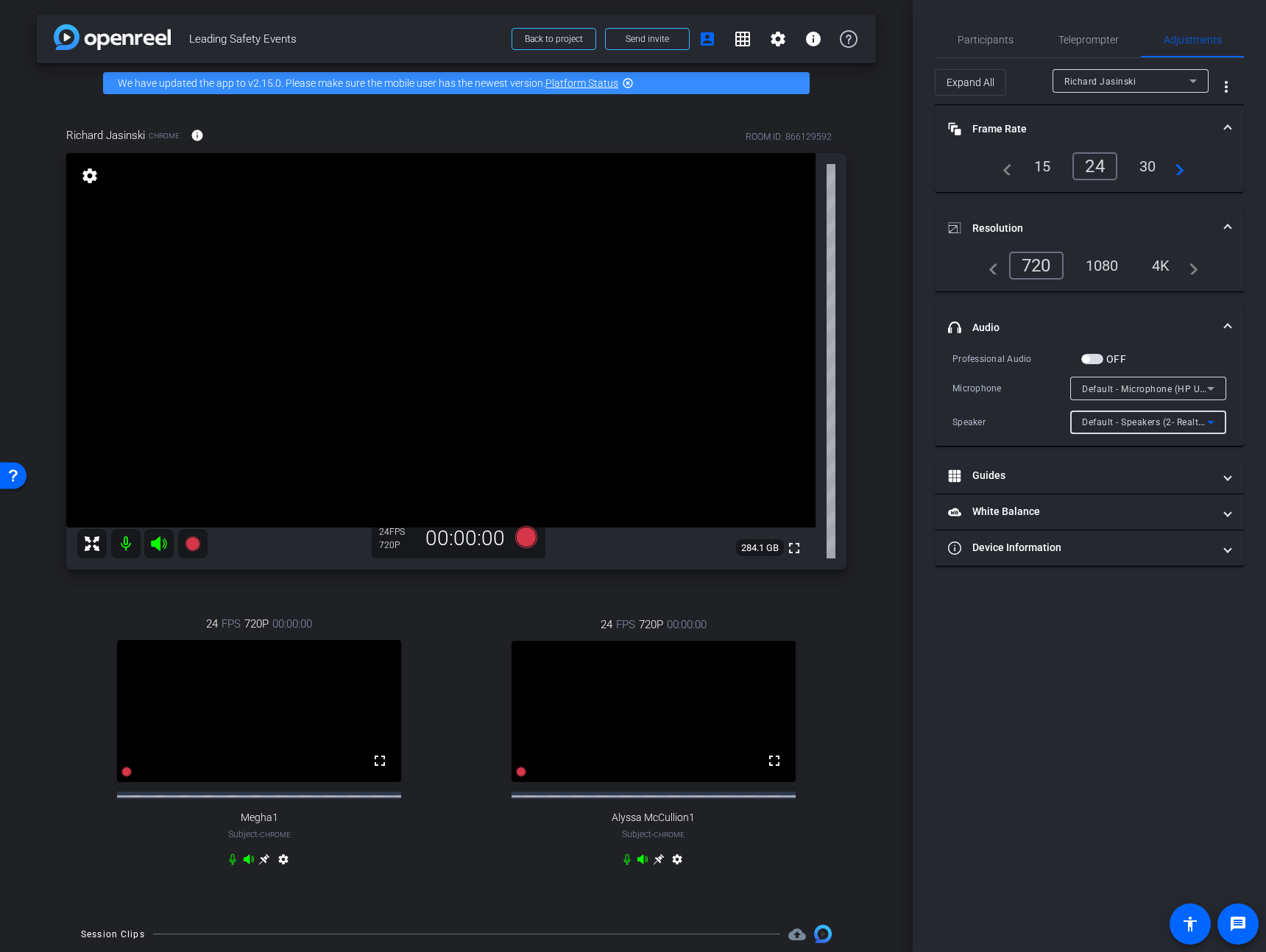 click on "Default - Speakers (2- Realtek(R) Audio)" at bounding box center [1145, 422] 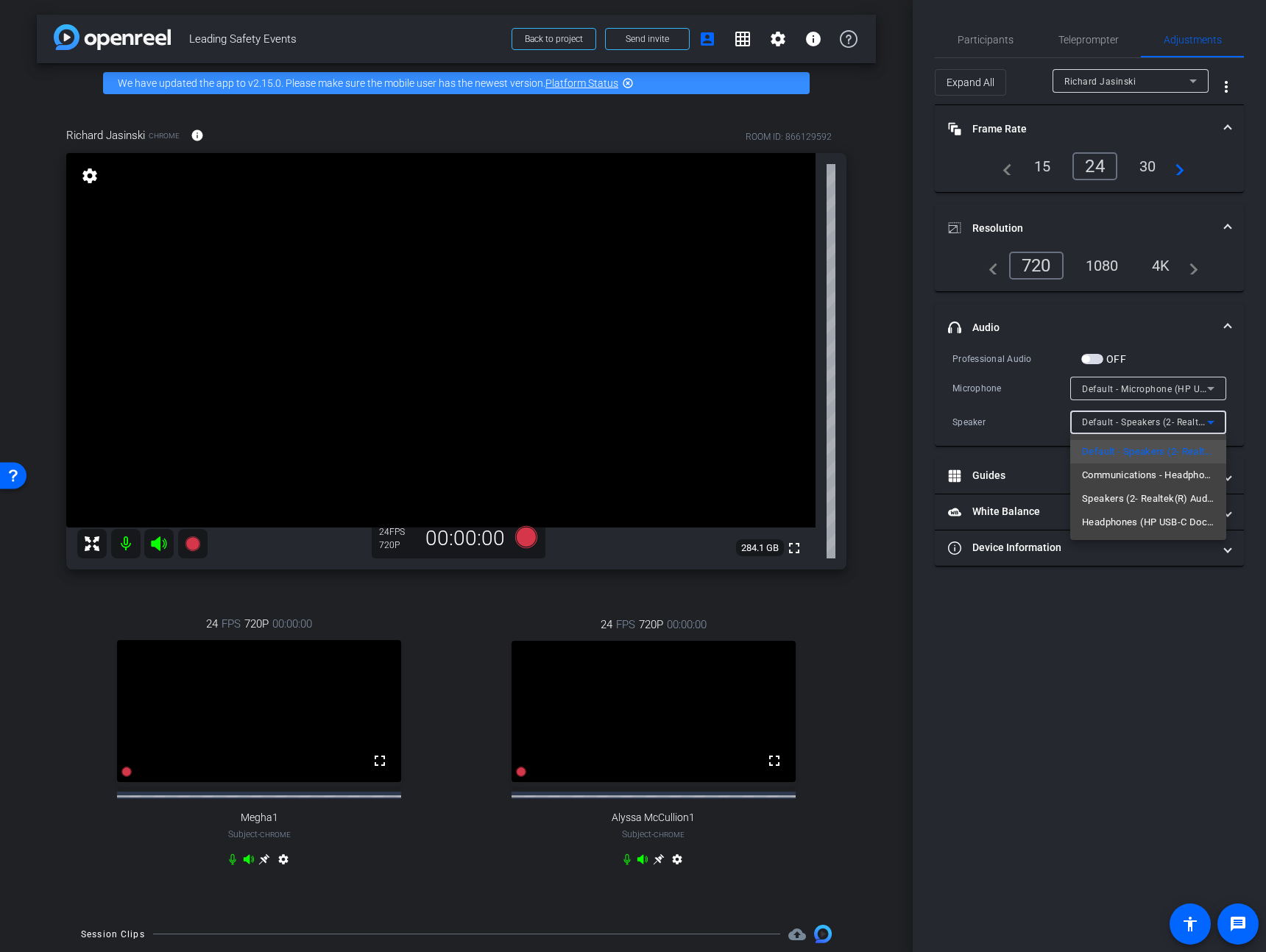 click at bounding box center (633, 476) 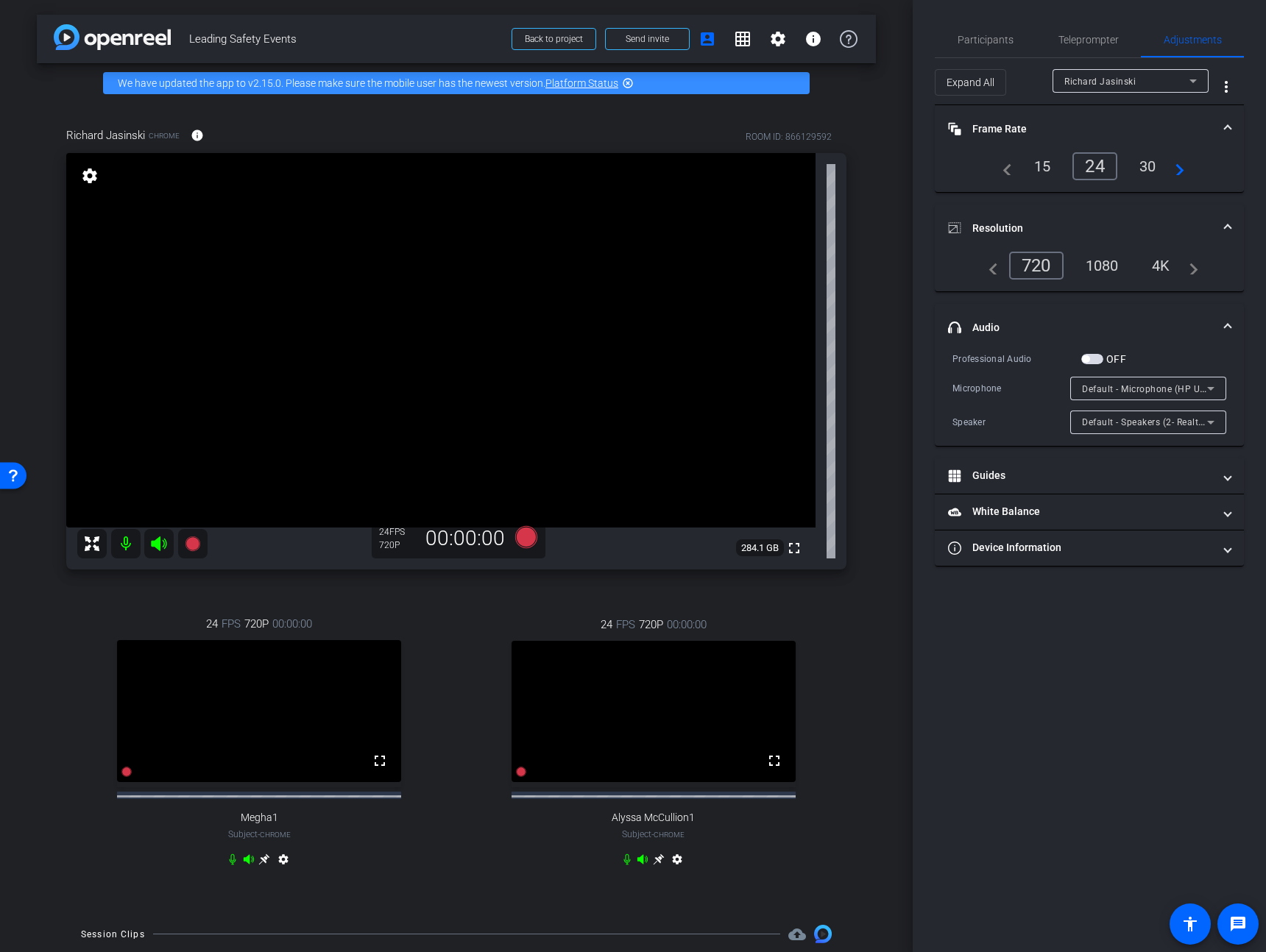 click on "Default - Microphone (HP USB-C Dock Audio Headset)" at bounding box center [1198, 388] 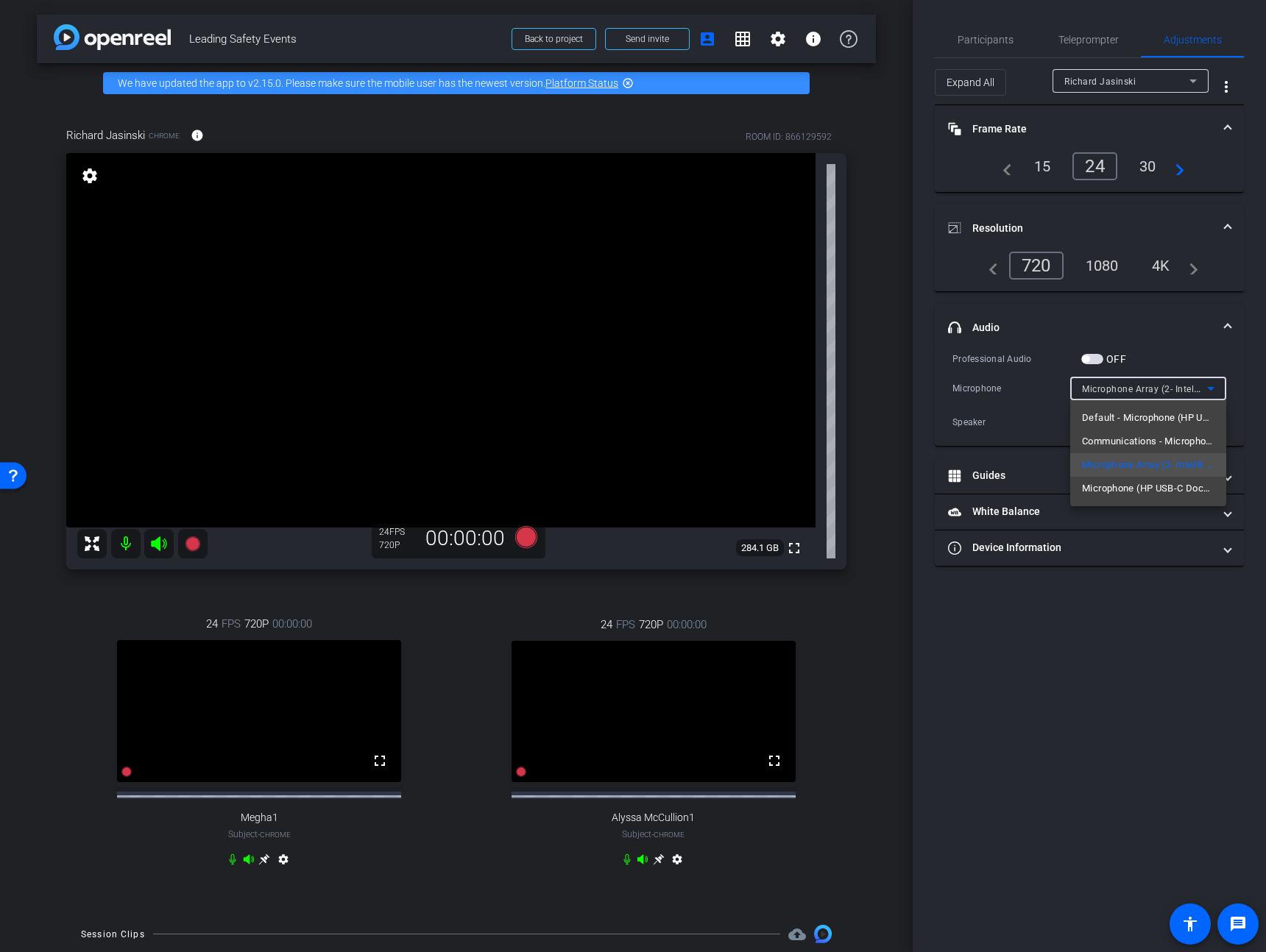 click at bounding box center [633, 476] 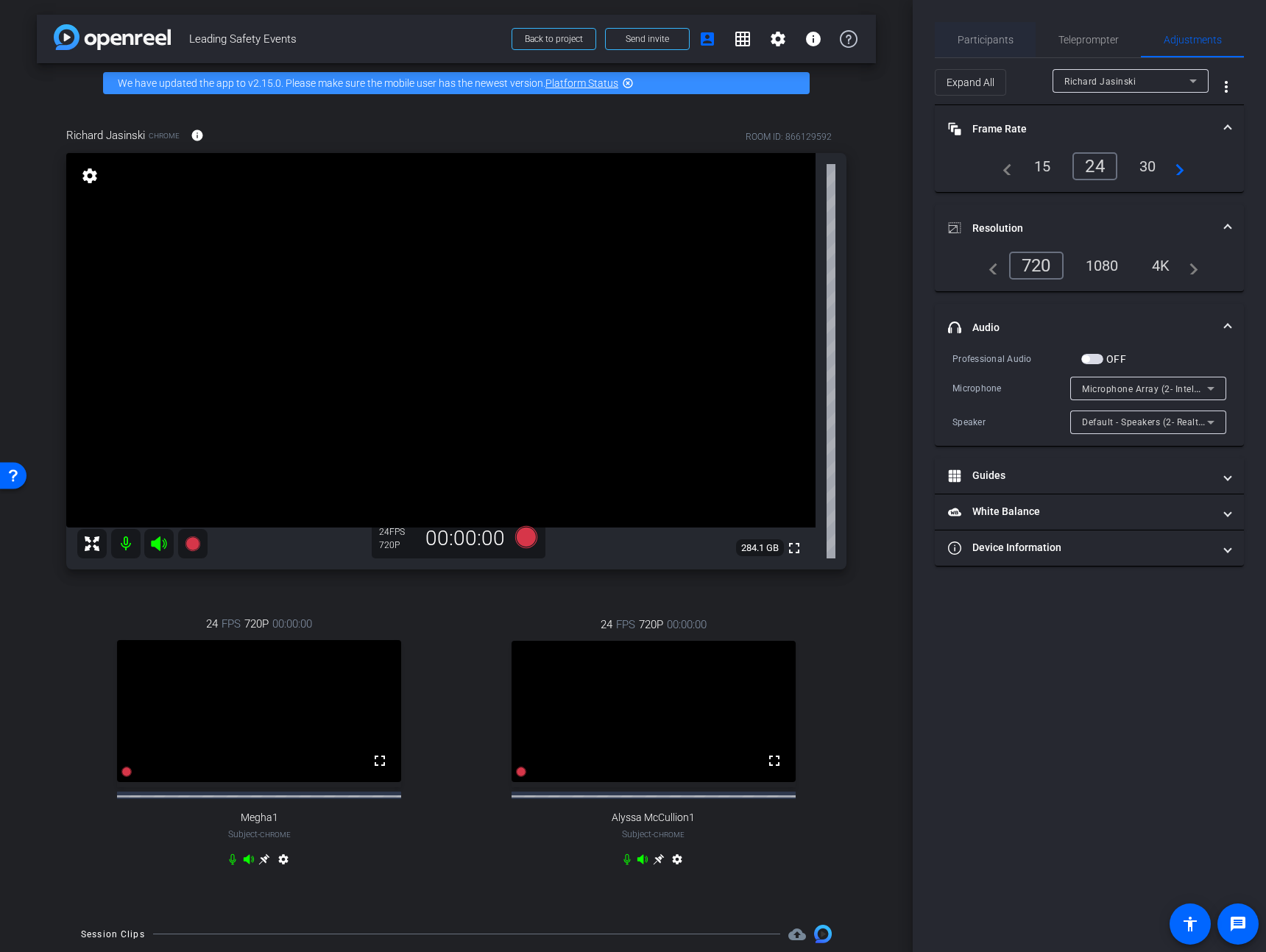 click on "Participants" at bounding box center (986, 40) 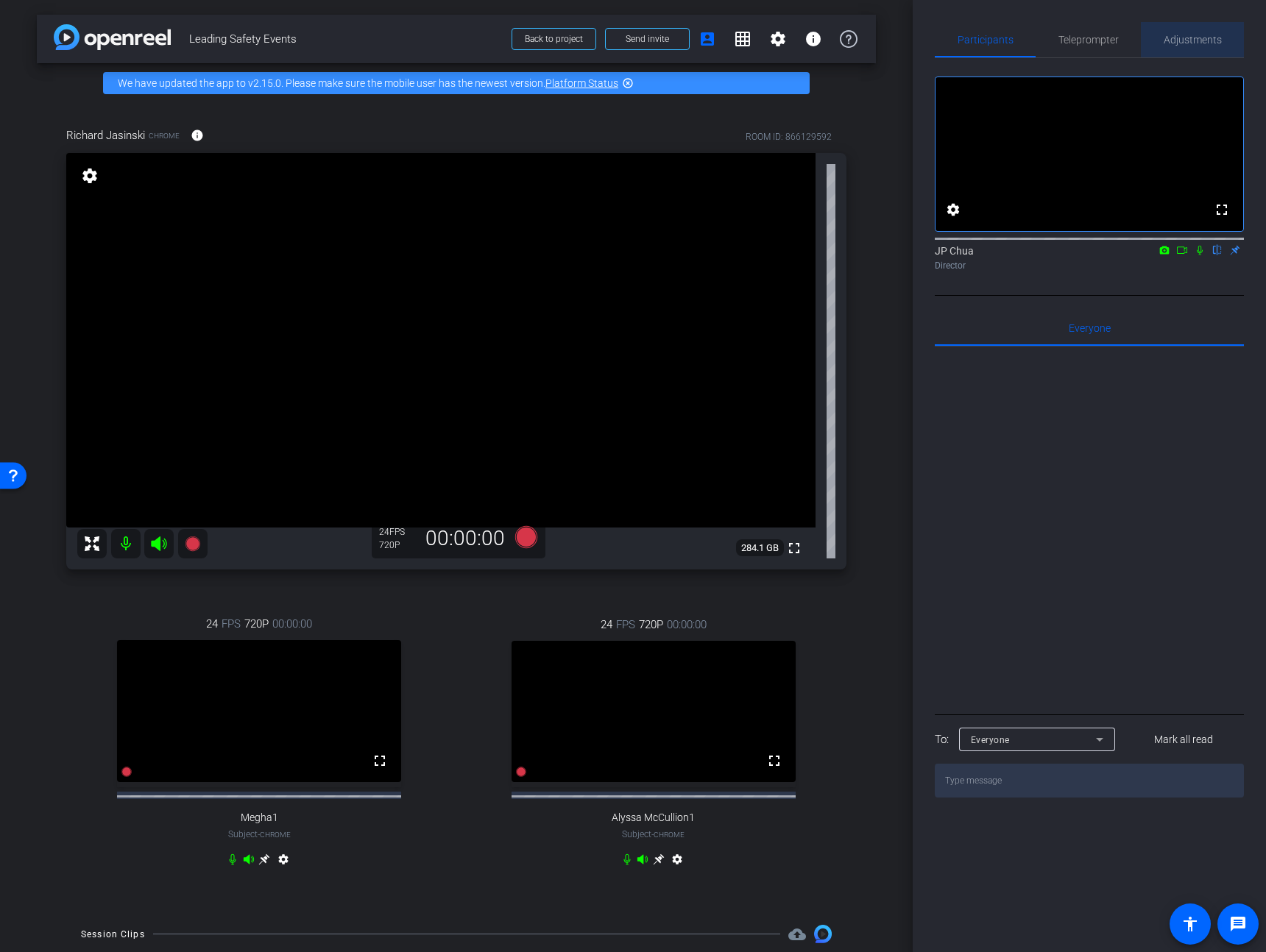 click on "Adjustments" at bounding box center [1192, 40] 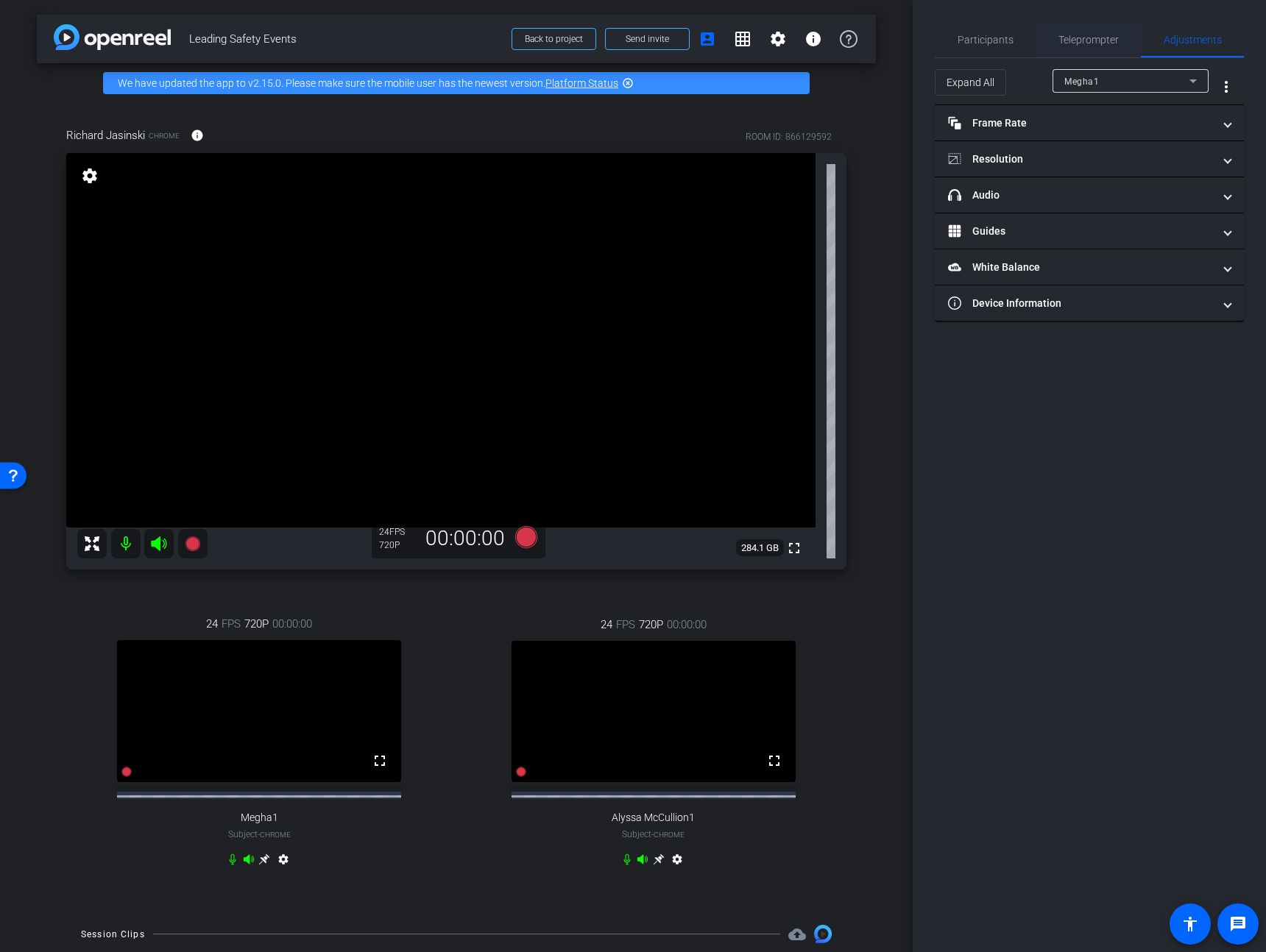 click on "Teleprompter" at bounding box center [1089, 40] 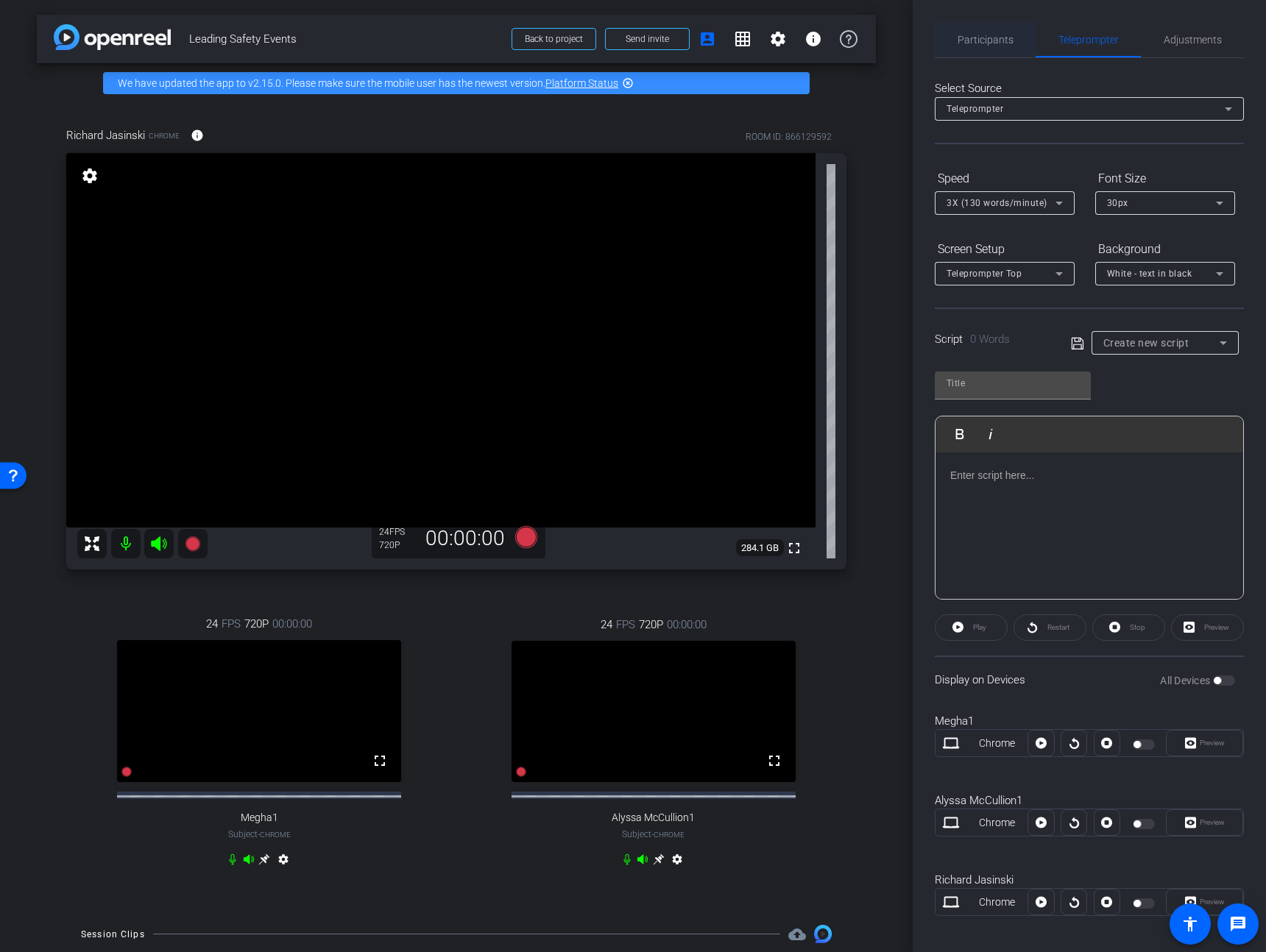 click on "Participants" at bounding box center (986, 40) 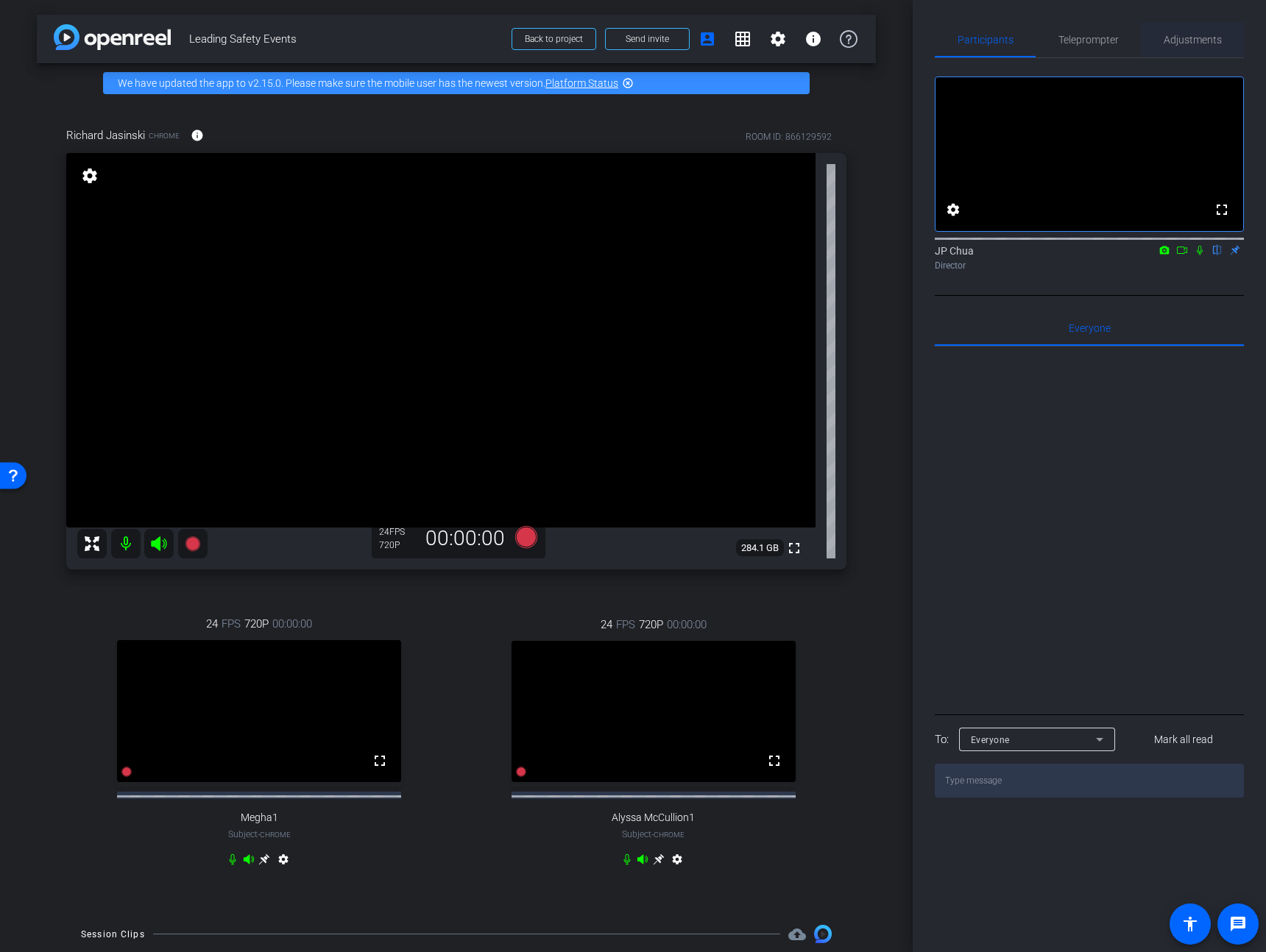 click on "Adjustments" at bounding box center [1192, 40] 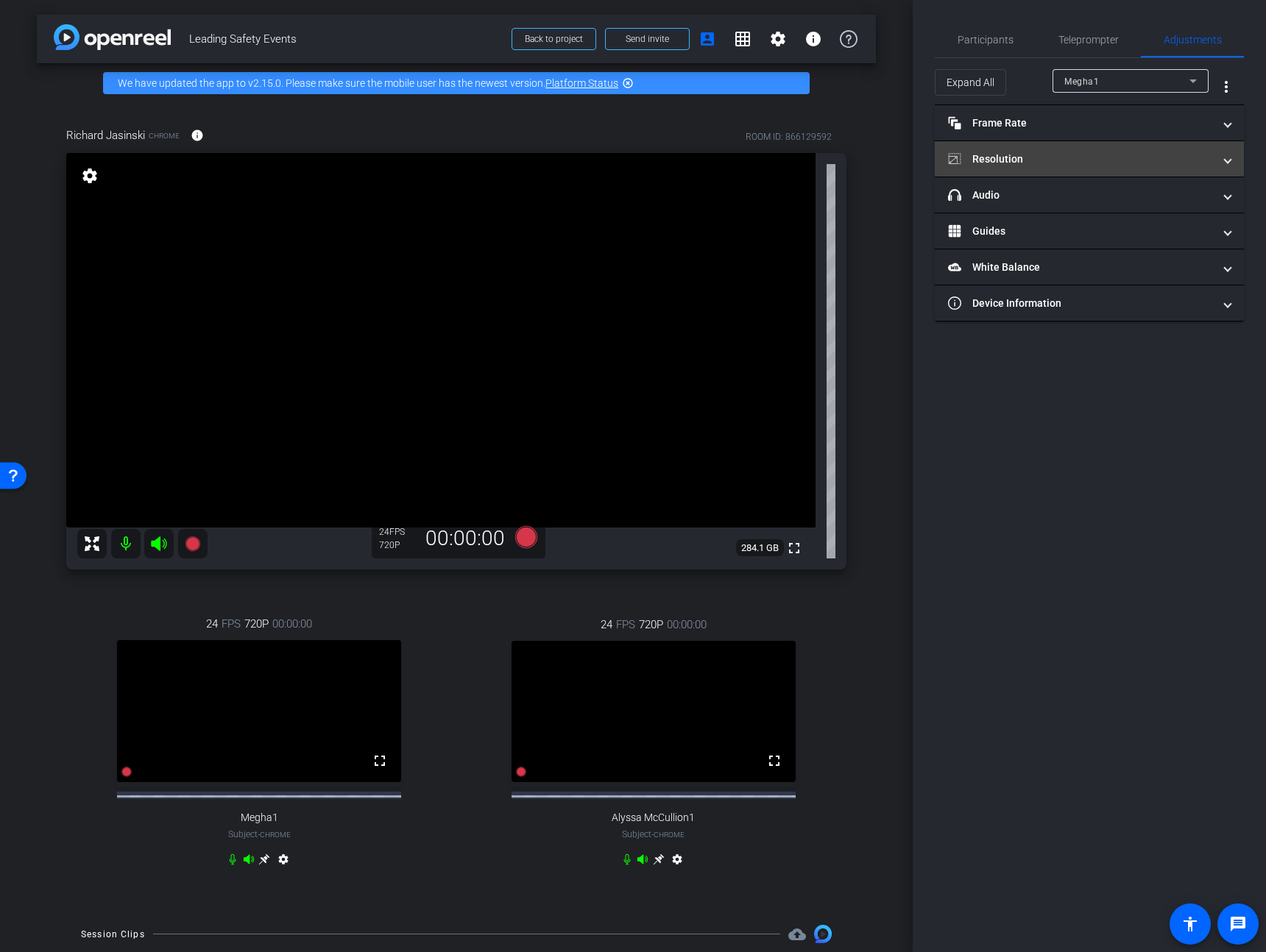 click on "Resolution" at bounding box center [1081, 159] 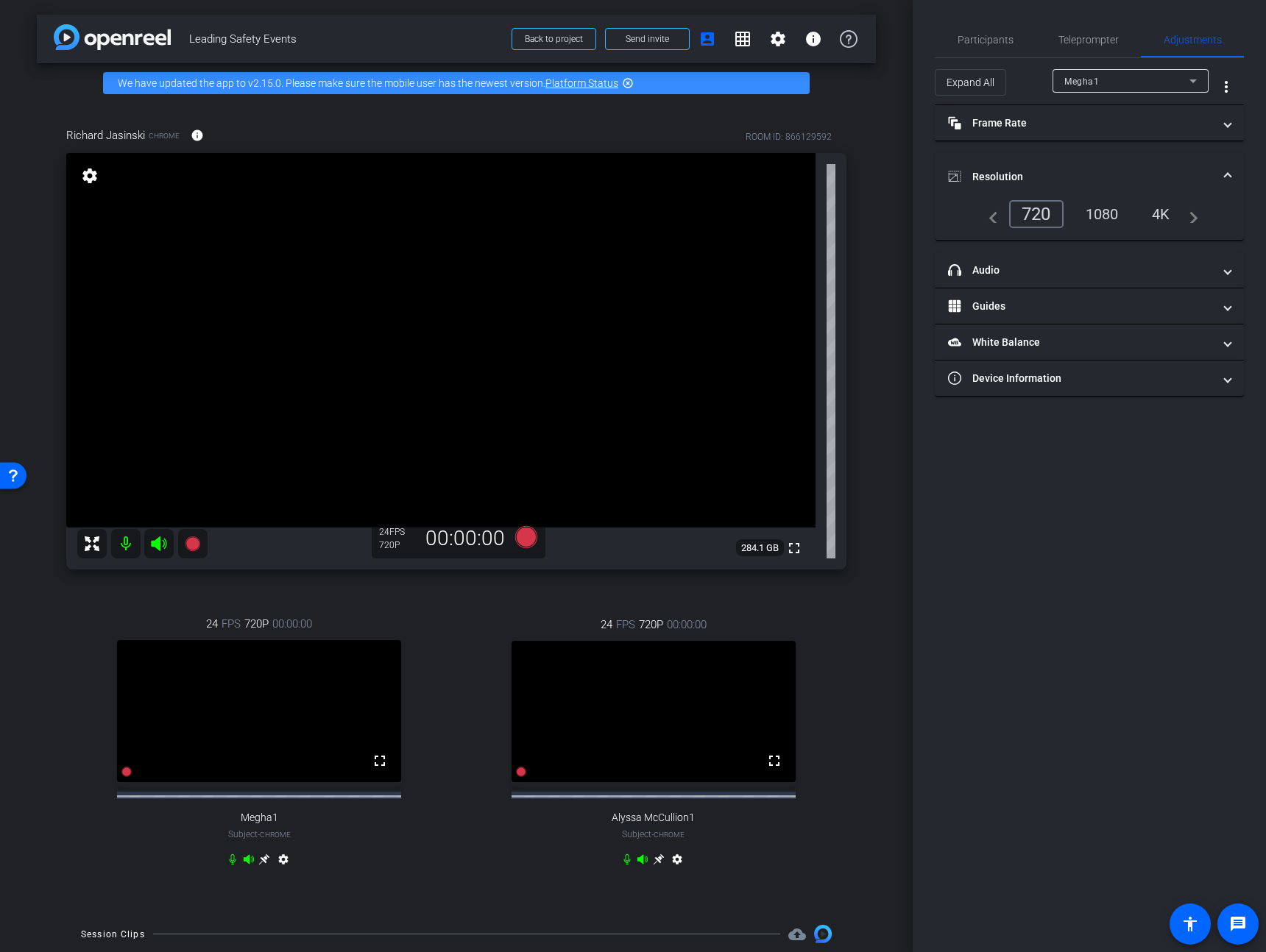 click on "1080" at bounding box center (1102, 214) 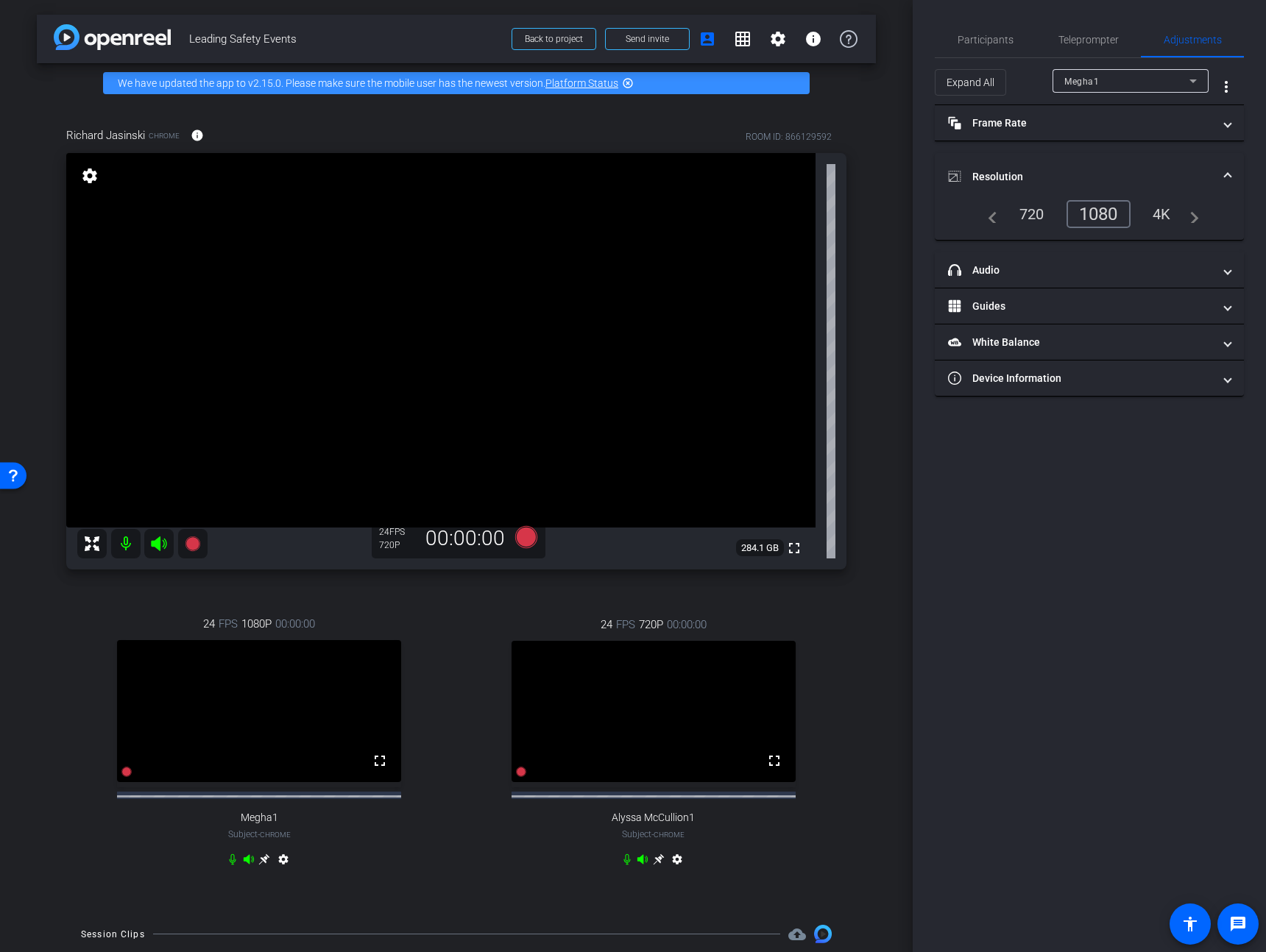 click on "720" at bounding box center (1032, 214) 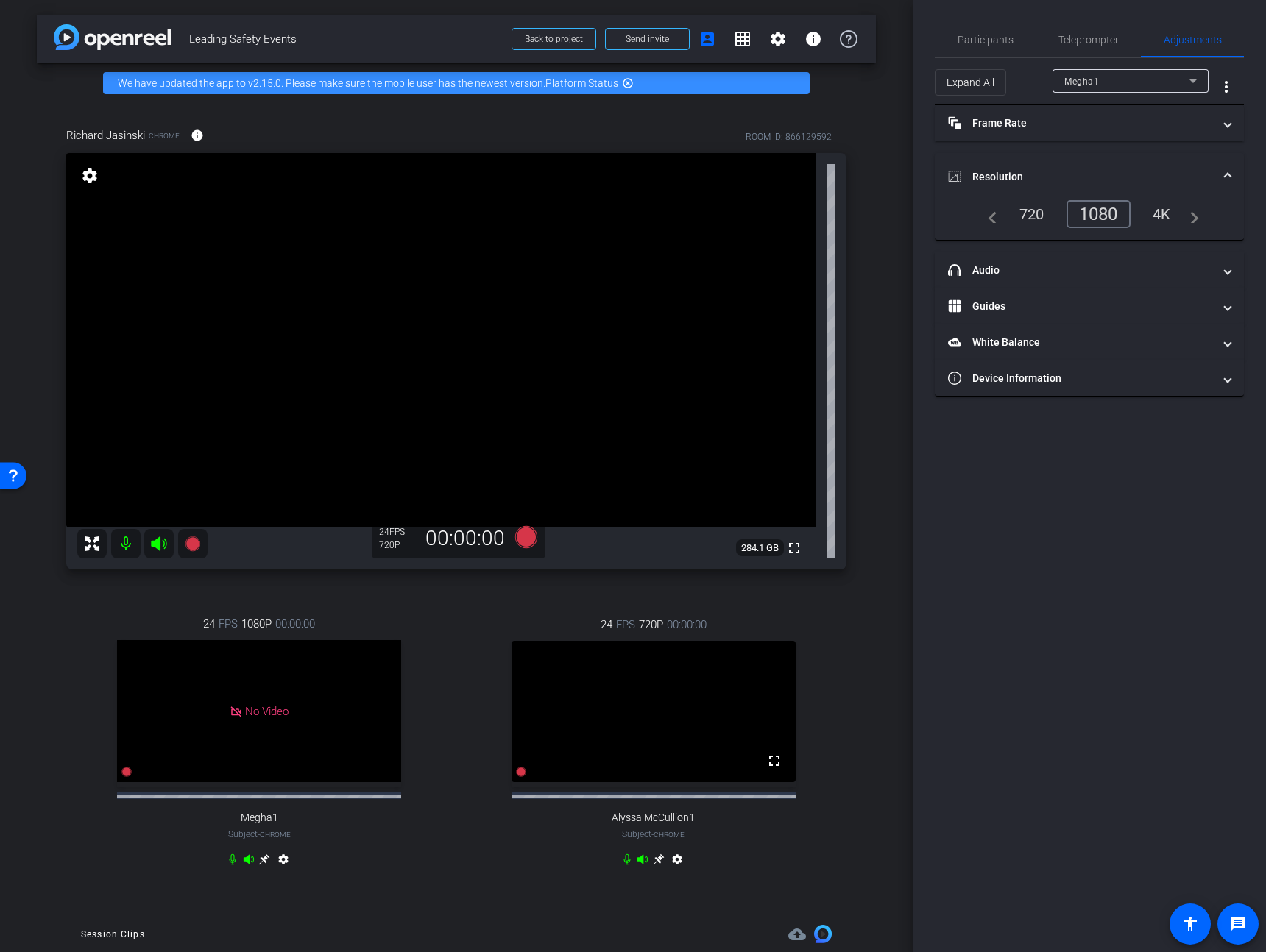 click on "Megha1" at bounding box center (1131, 81) 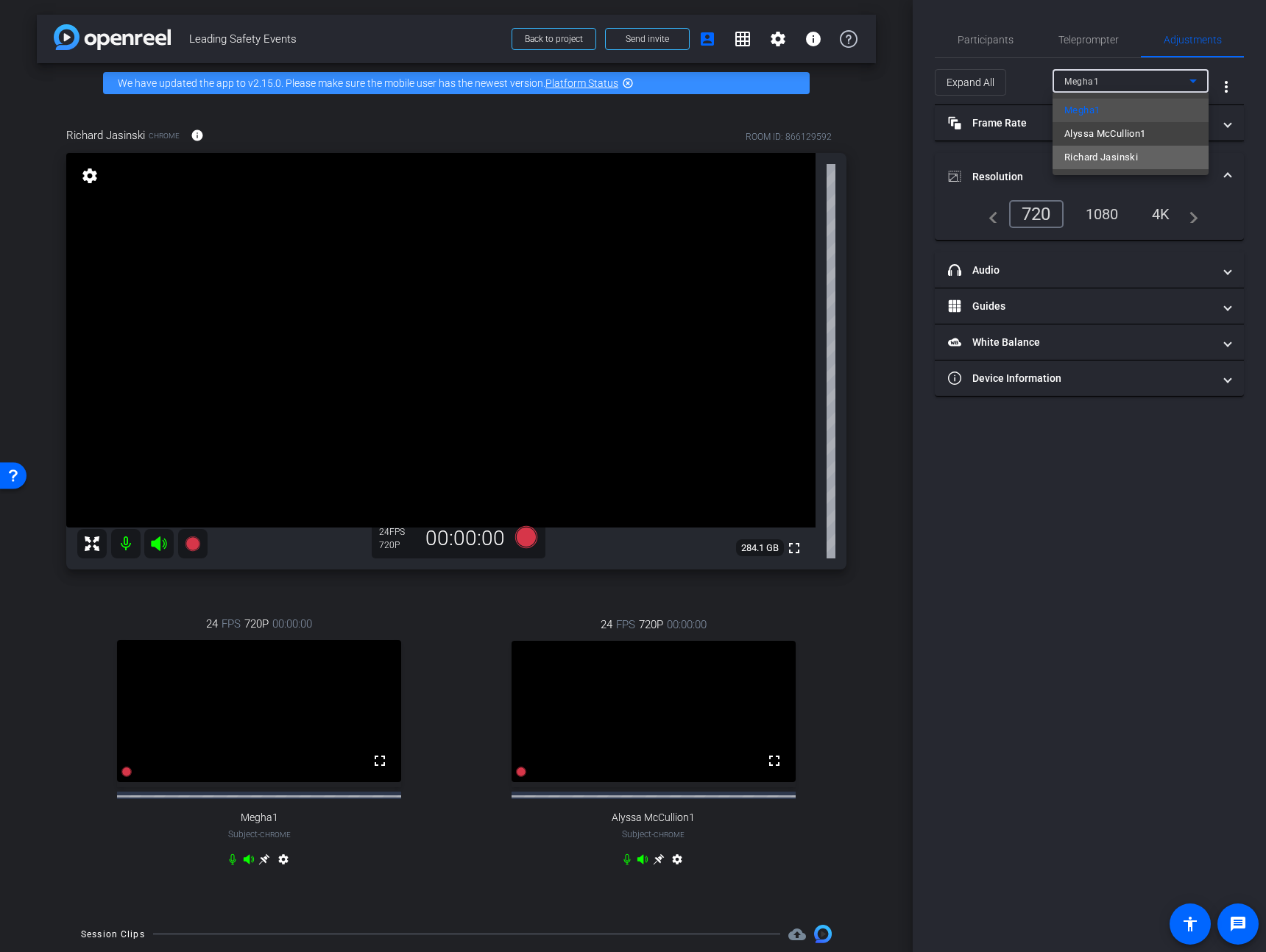 click on "Richard Jasinski" at bounding box center [1131, 157] 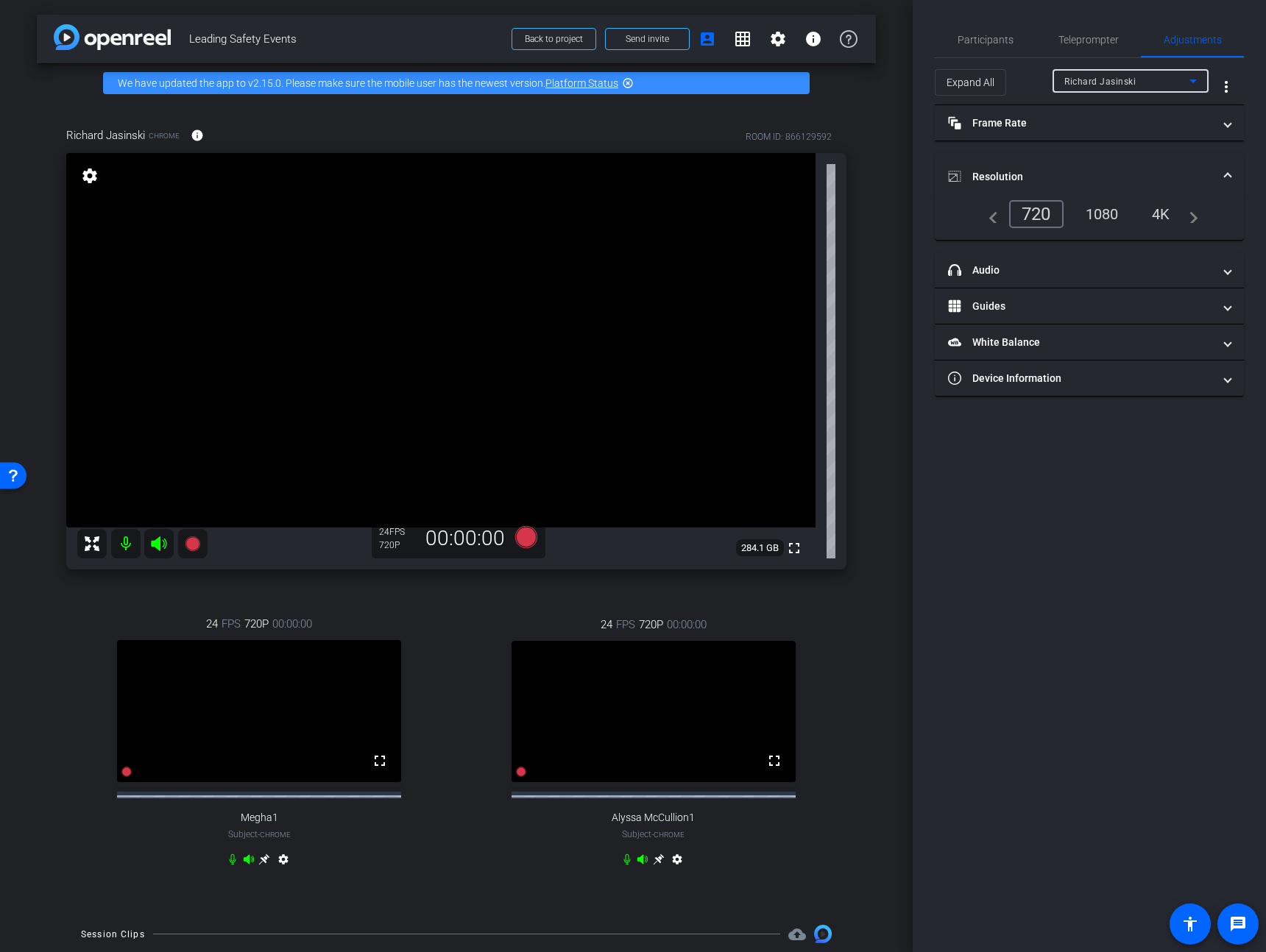 click on "1080" at bounding box center (1102, 214) 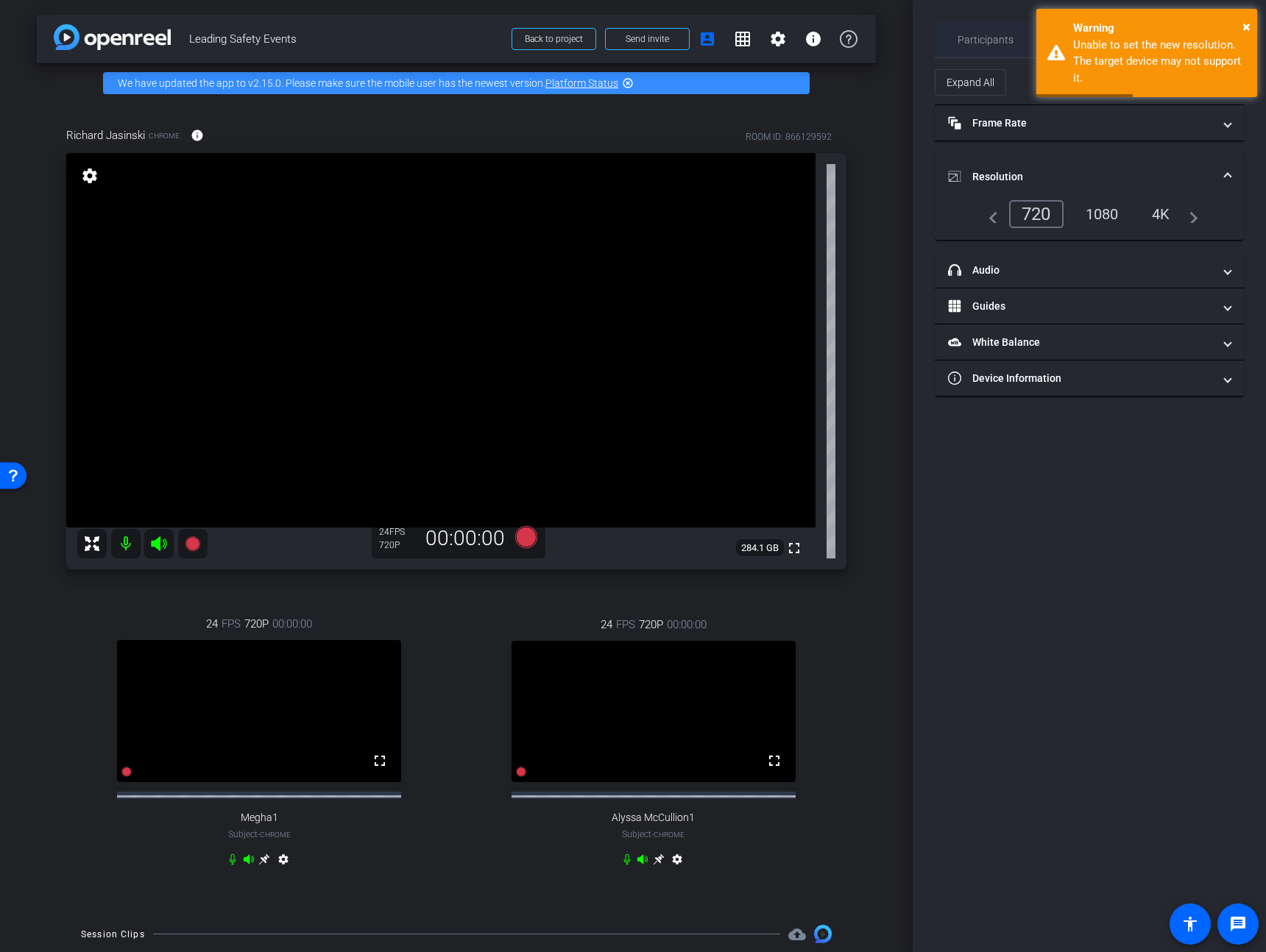 click on "Participants" at bounding box center (986, 40) 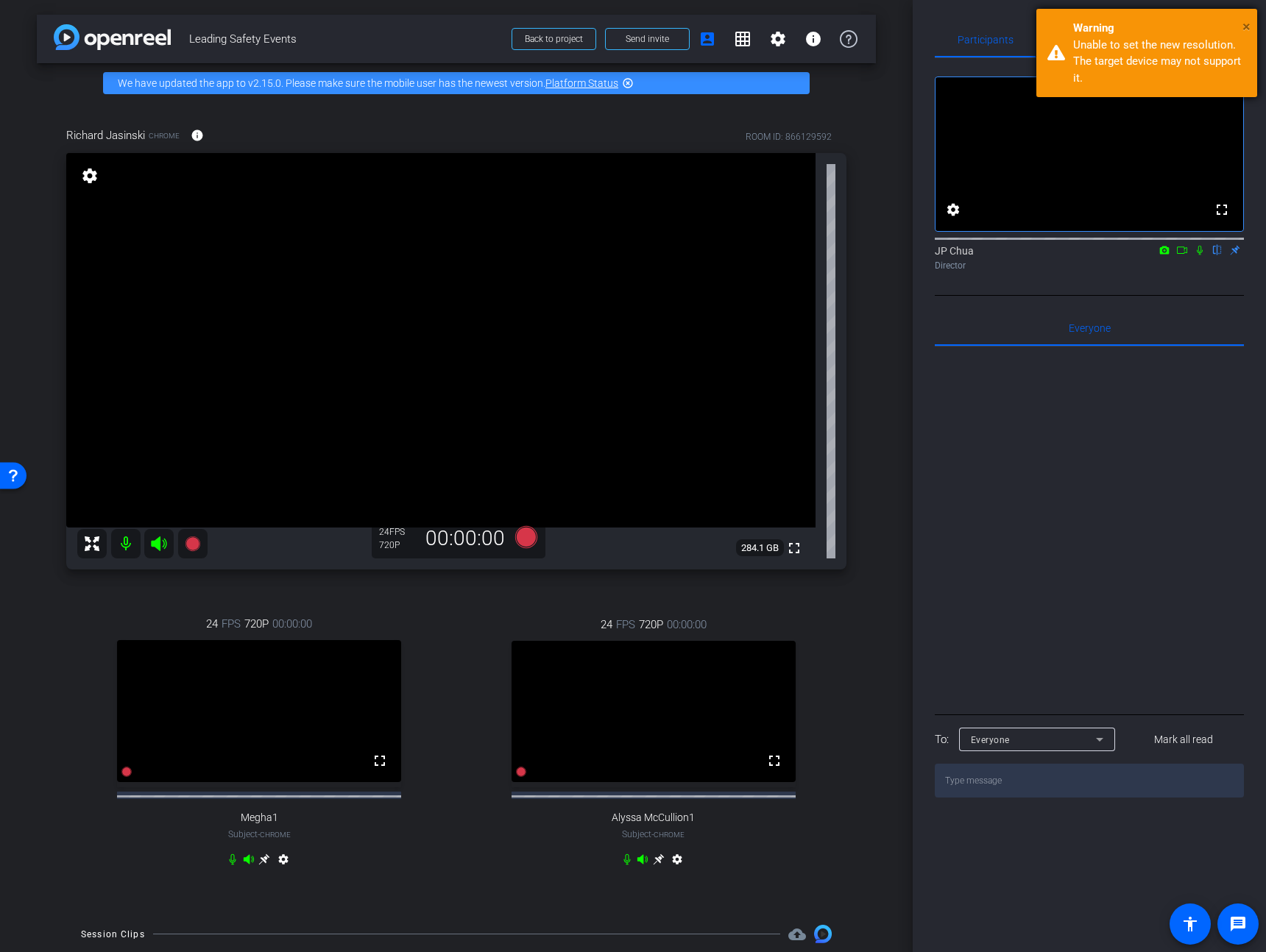 click on "×" at bounding box center (1246, 26) 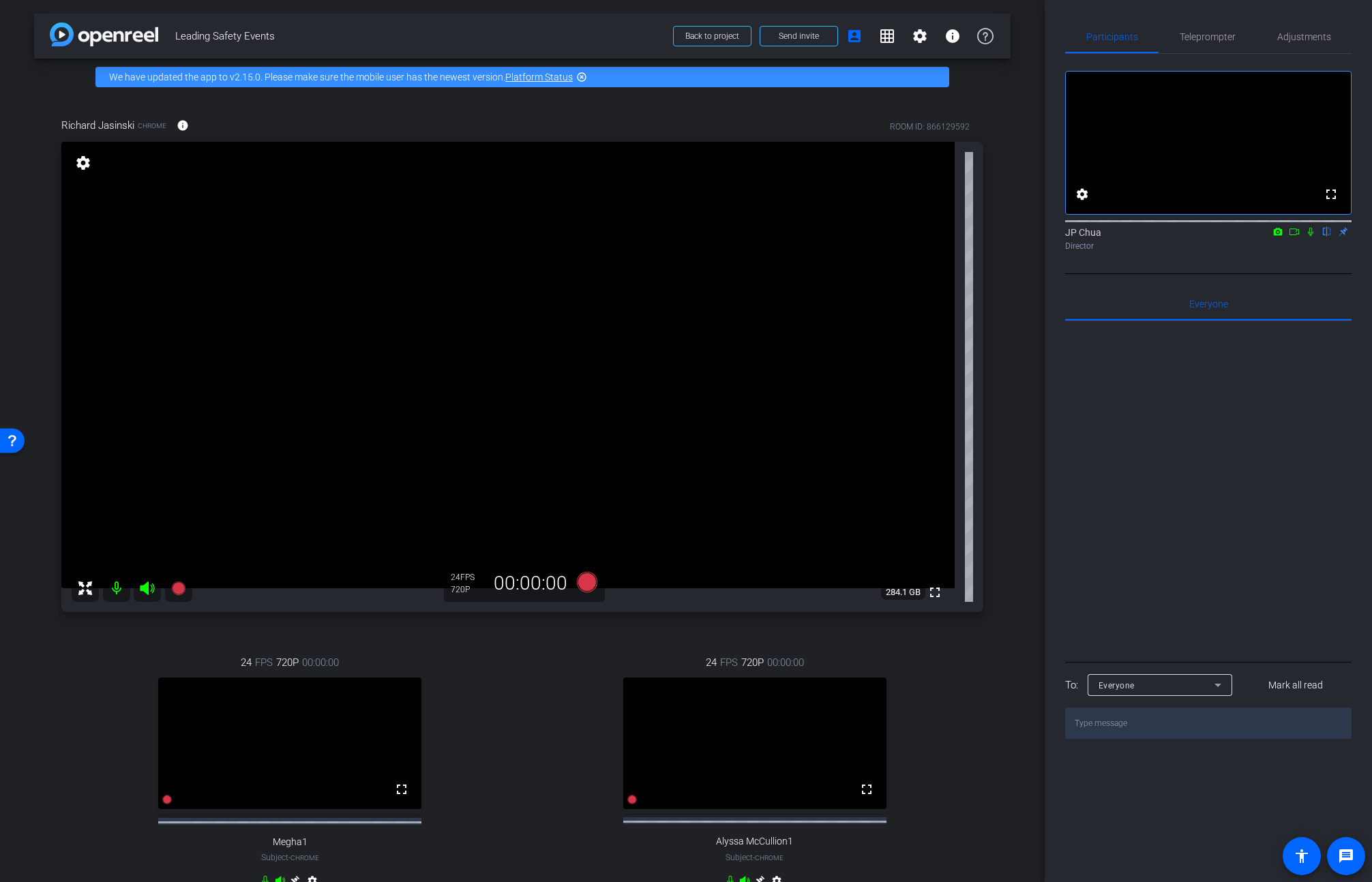 click at bounding box center [1311, 232] 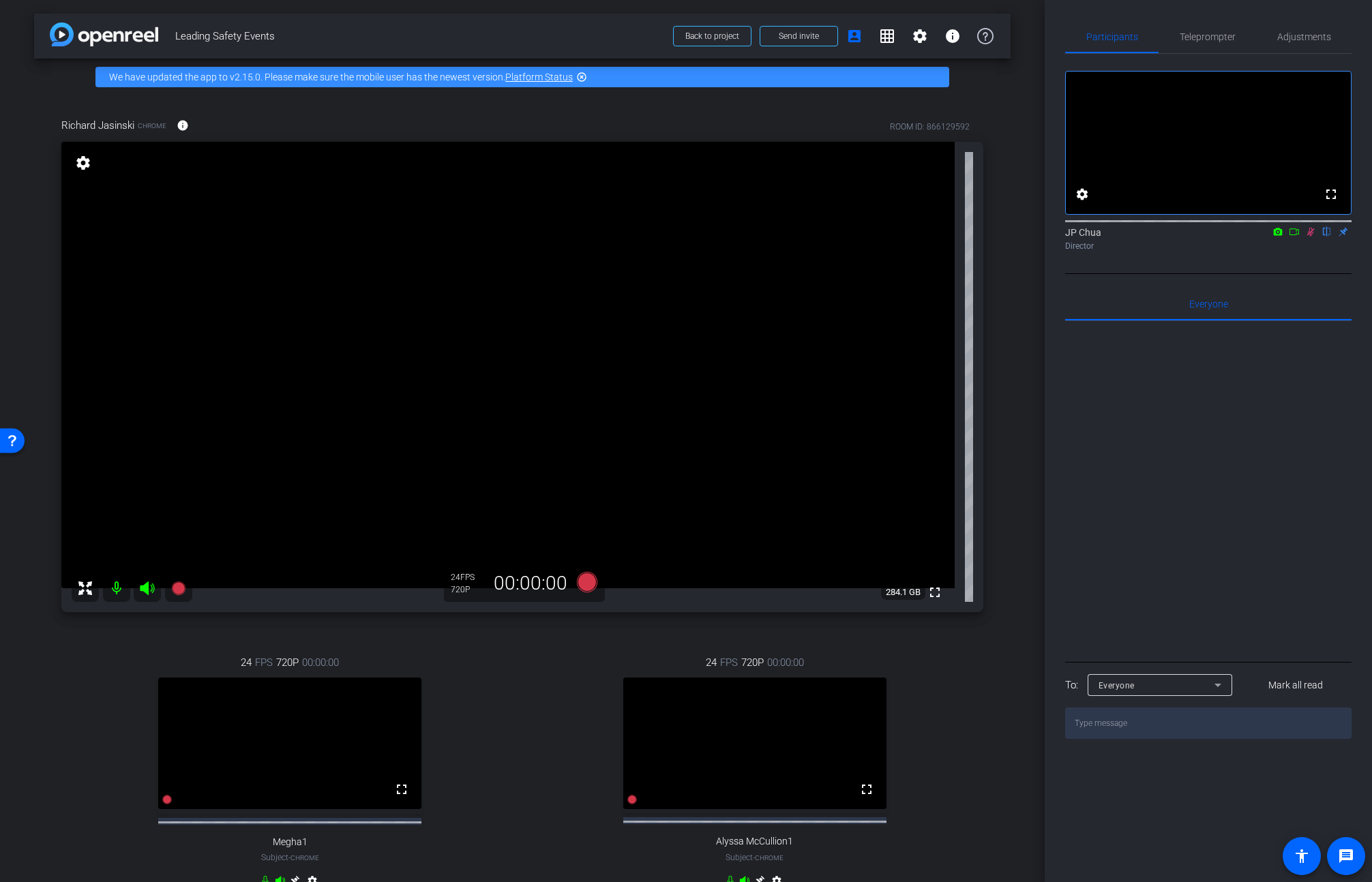 click at bounding box center (1294, 232) 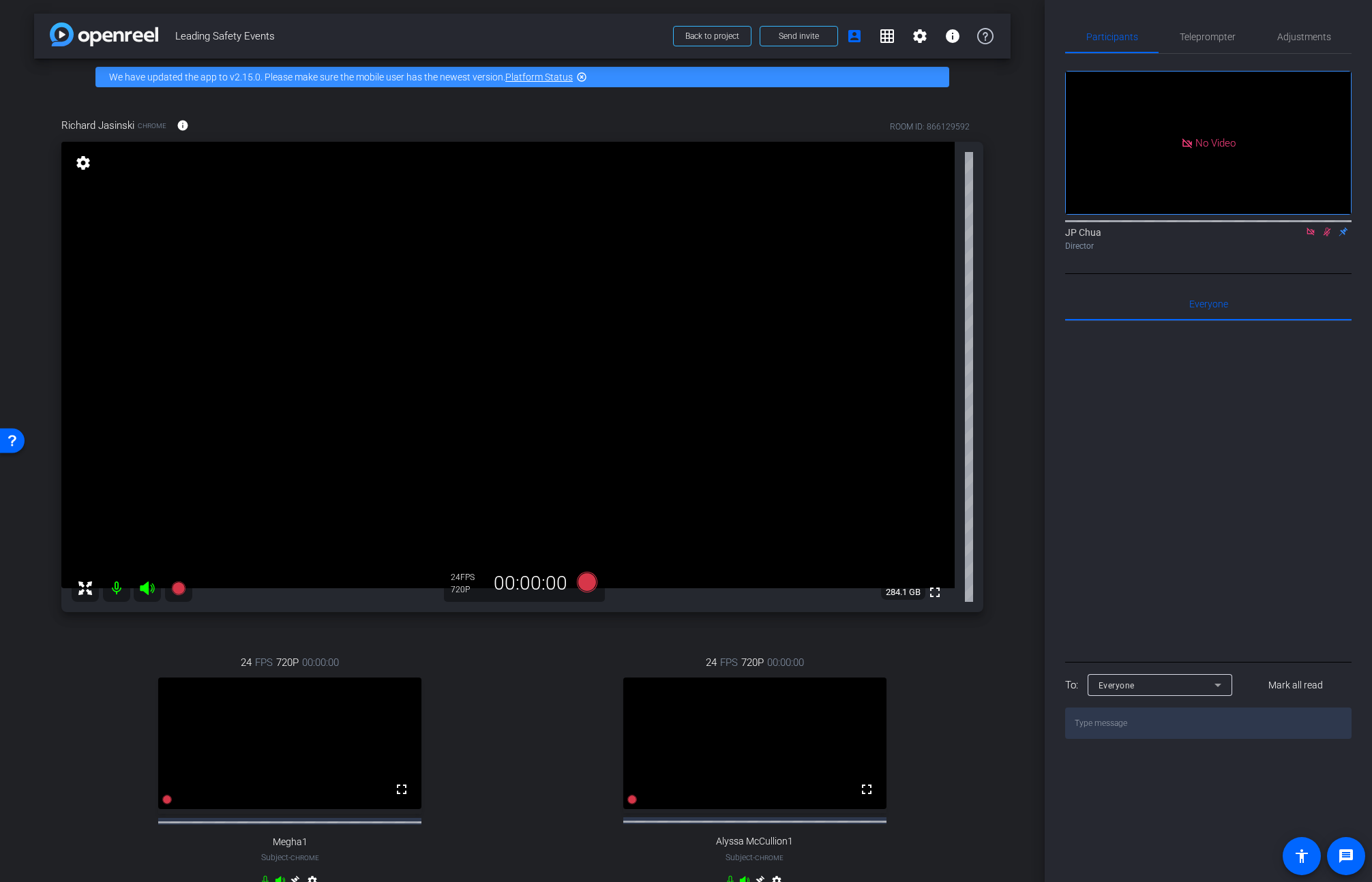 click at bounding box center [1327, 232] 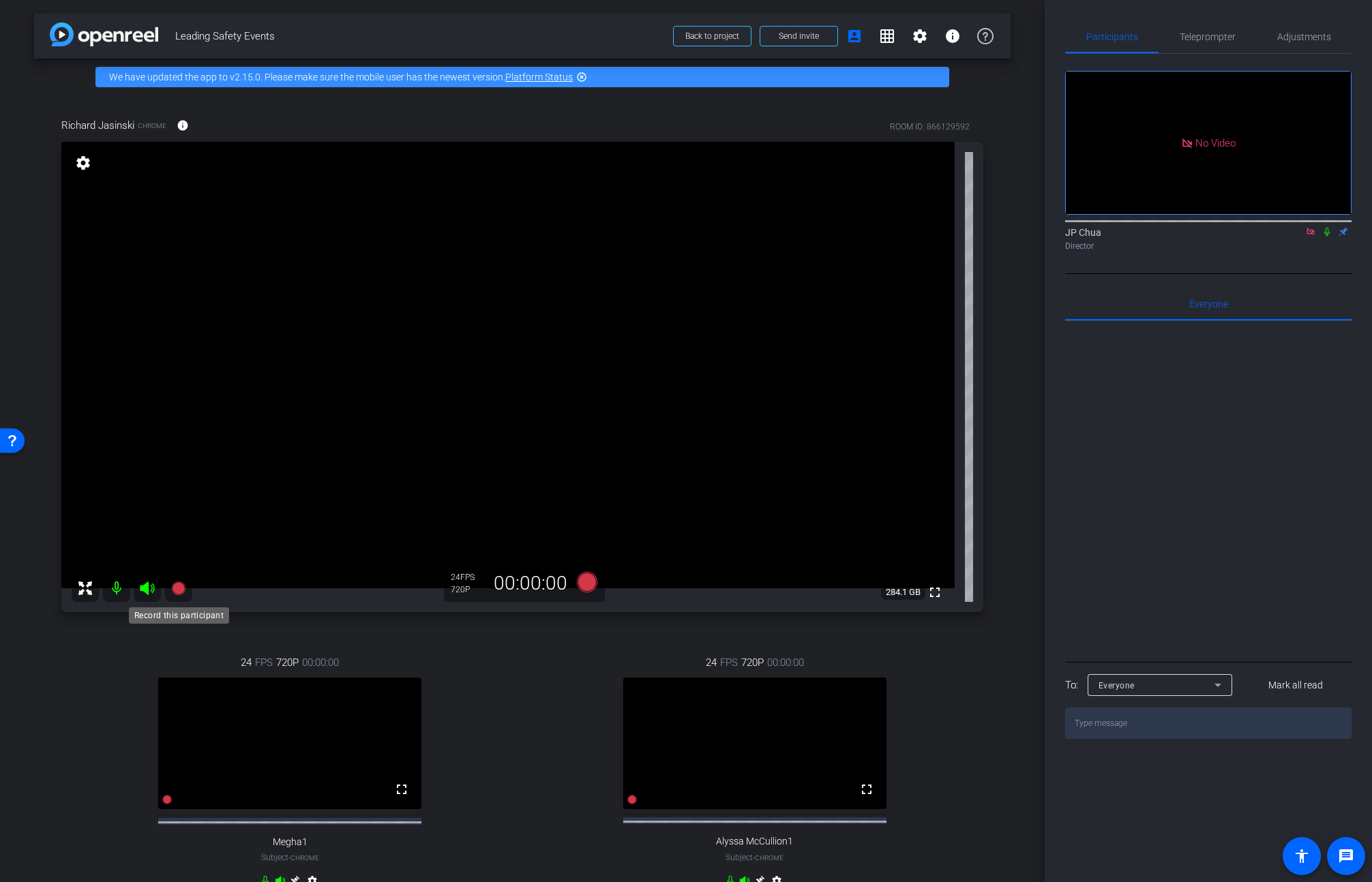 click at bounding box center (179, 588) 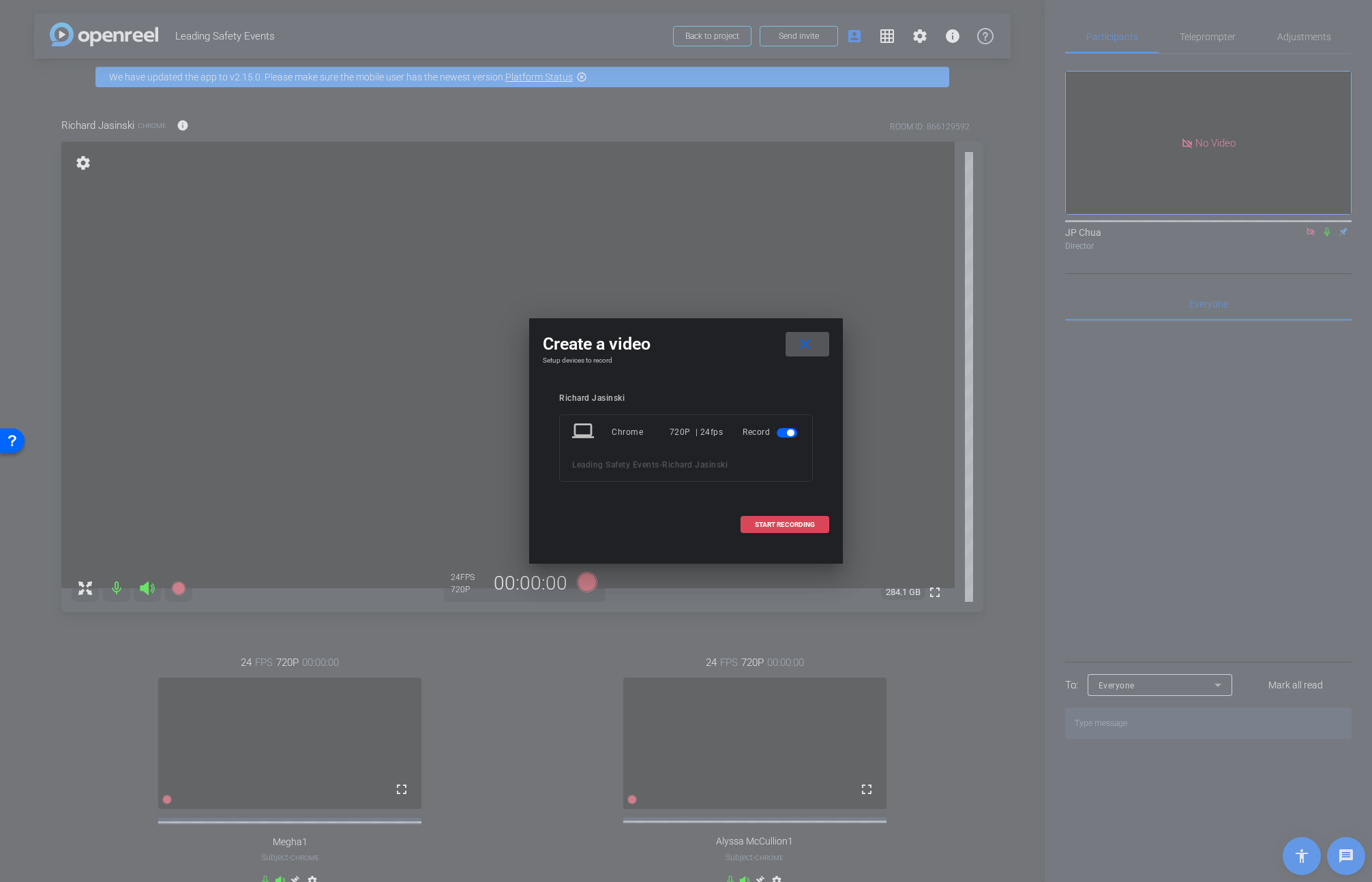 click on "START RECORDING" at bounding box center [785, 525] 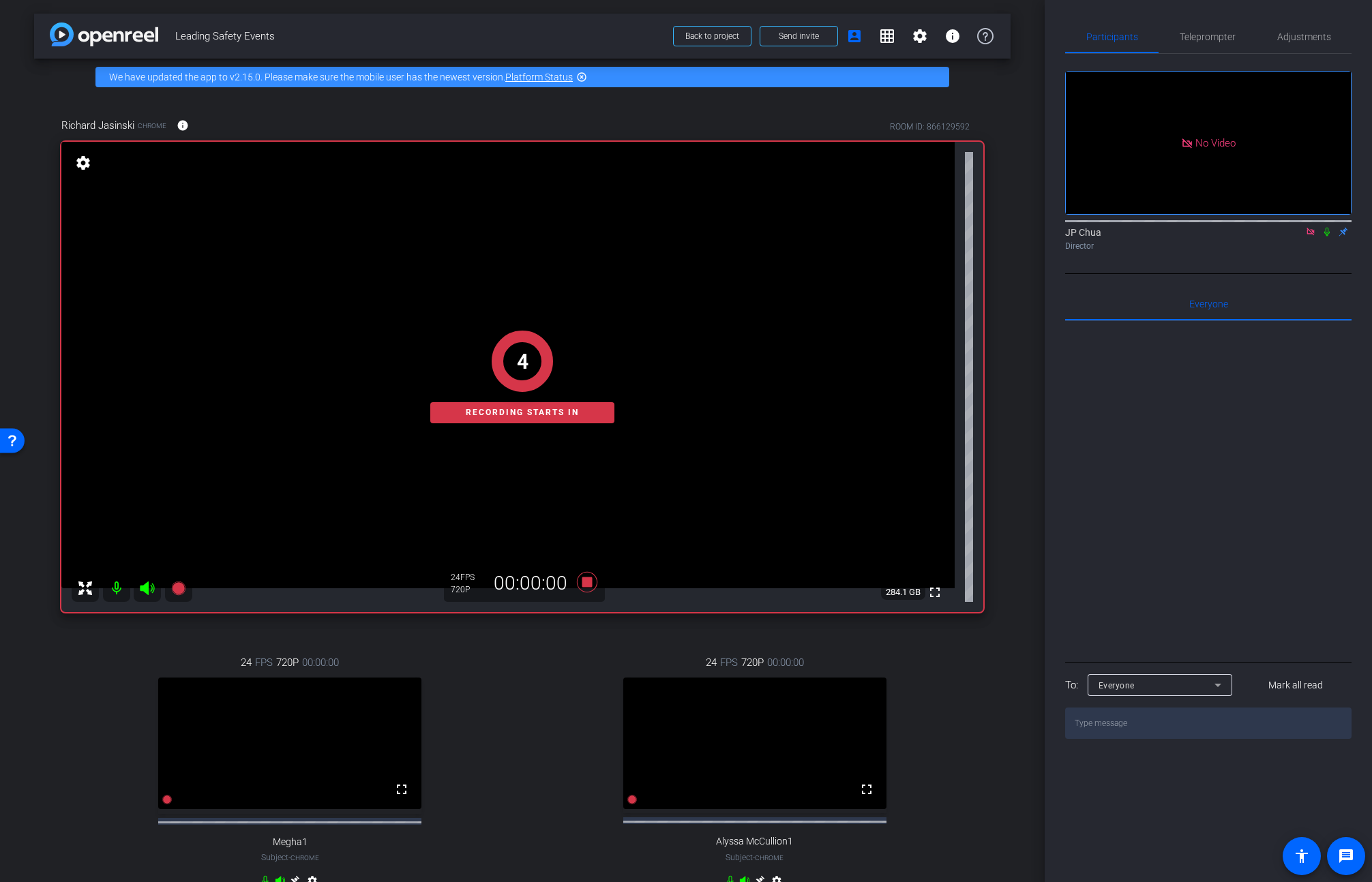 click at bounding box center (1327, 232) 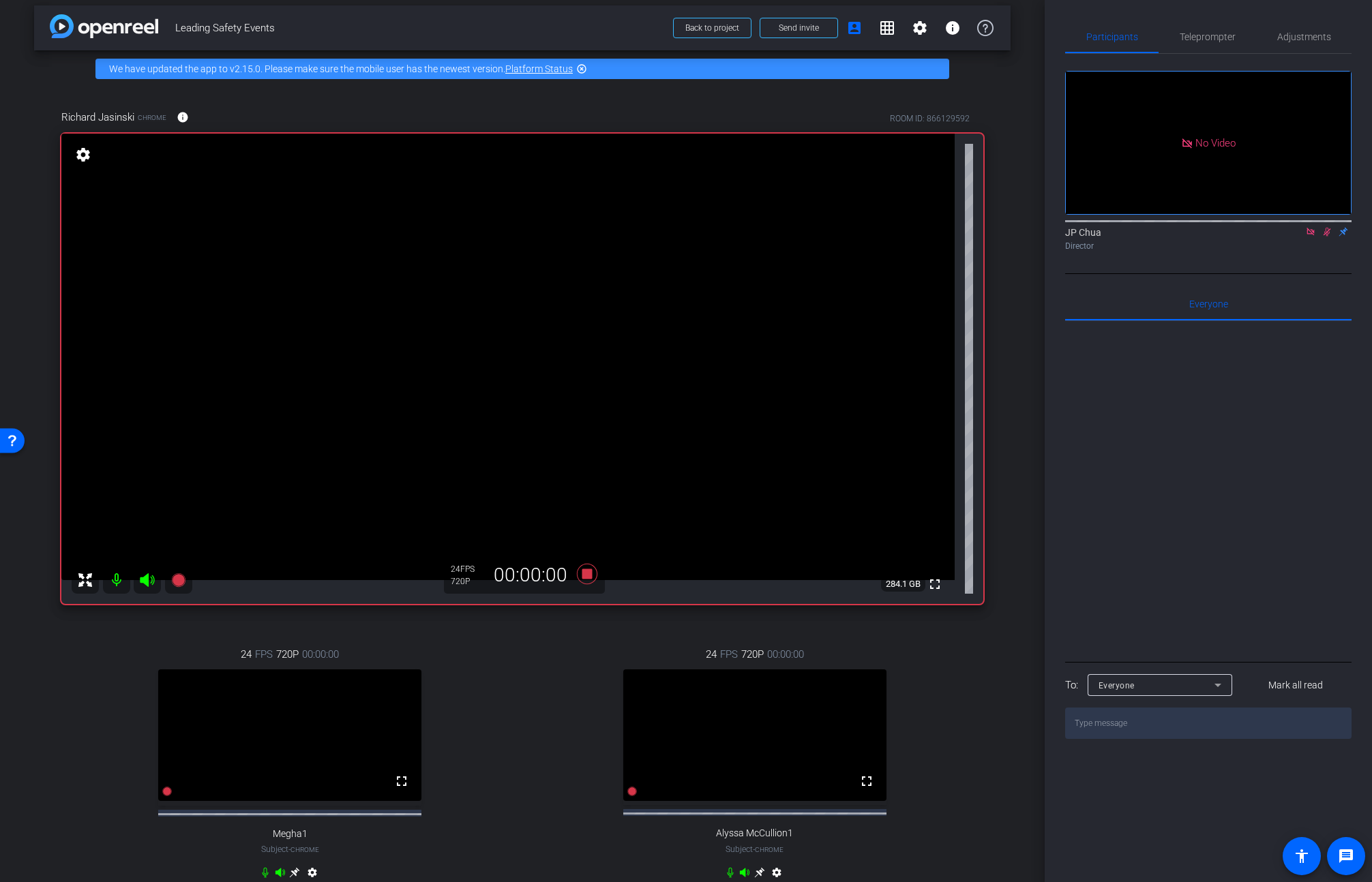 scroll, scrollTop: 0, scrollLeft: 0, axis: both 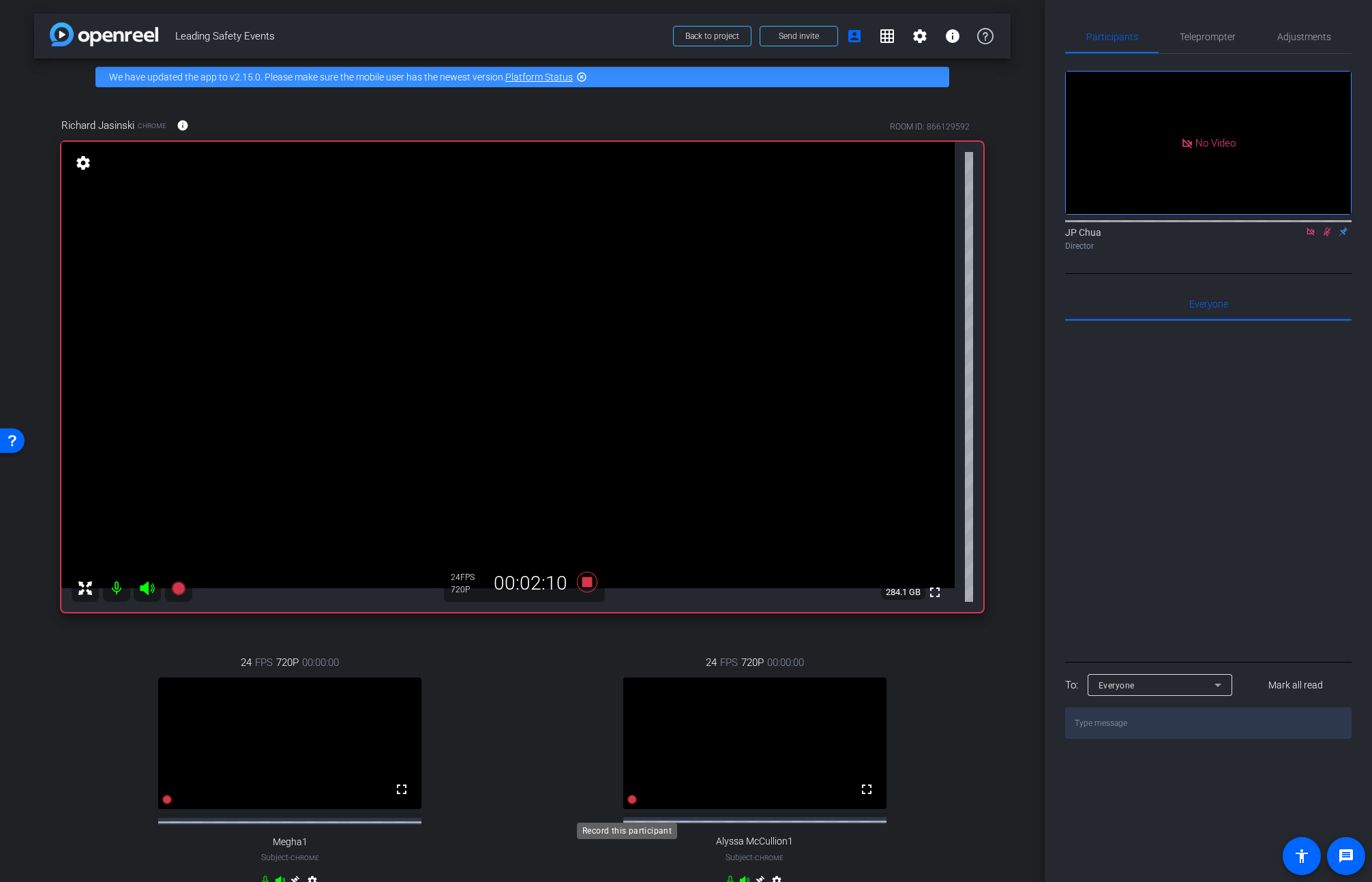 click at bounding box center (167, 800) 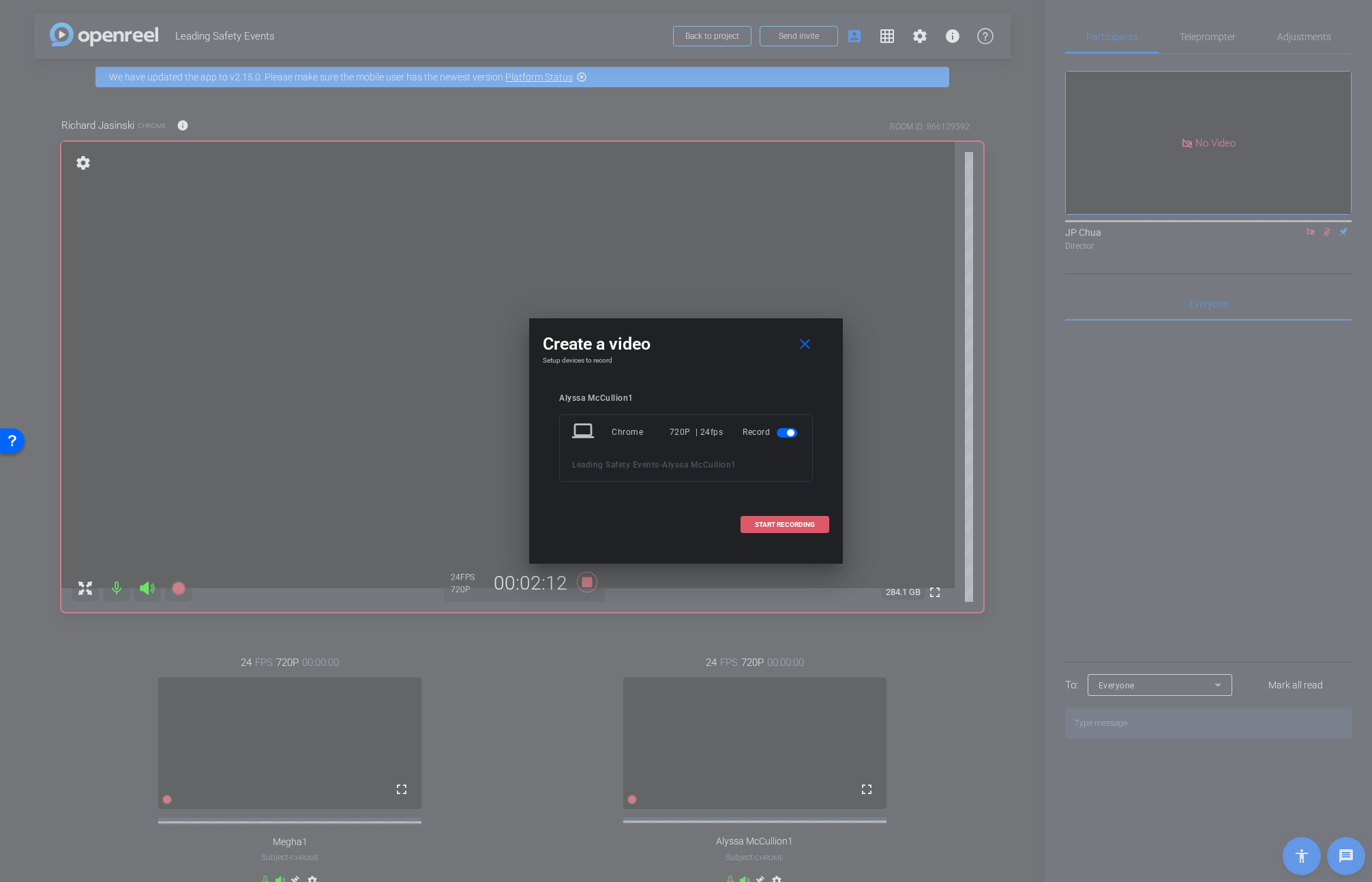 click on "START RECORDING" at bounding box center [785, 525] 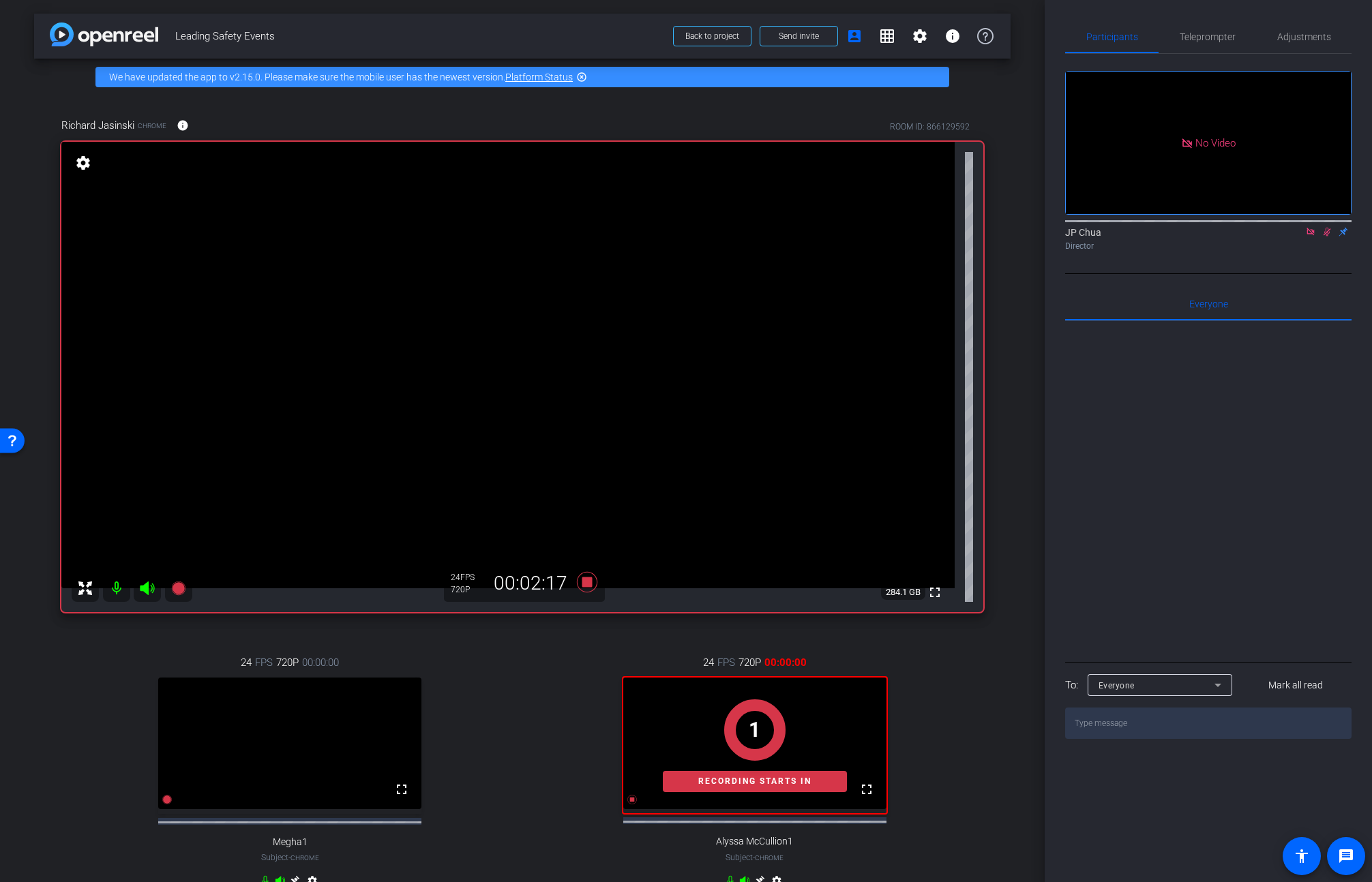 click at bounding box center [1327, 232] 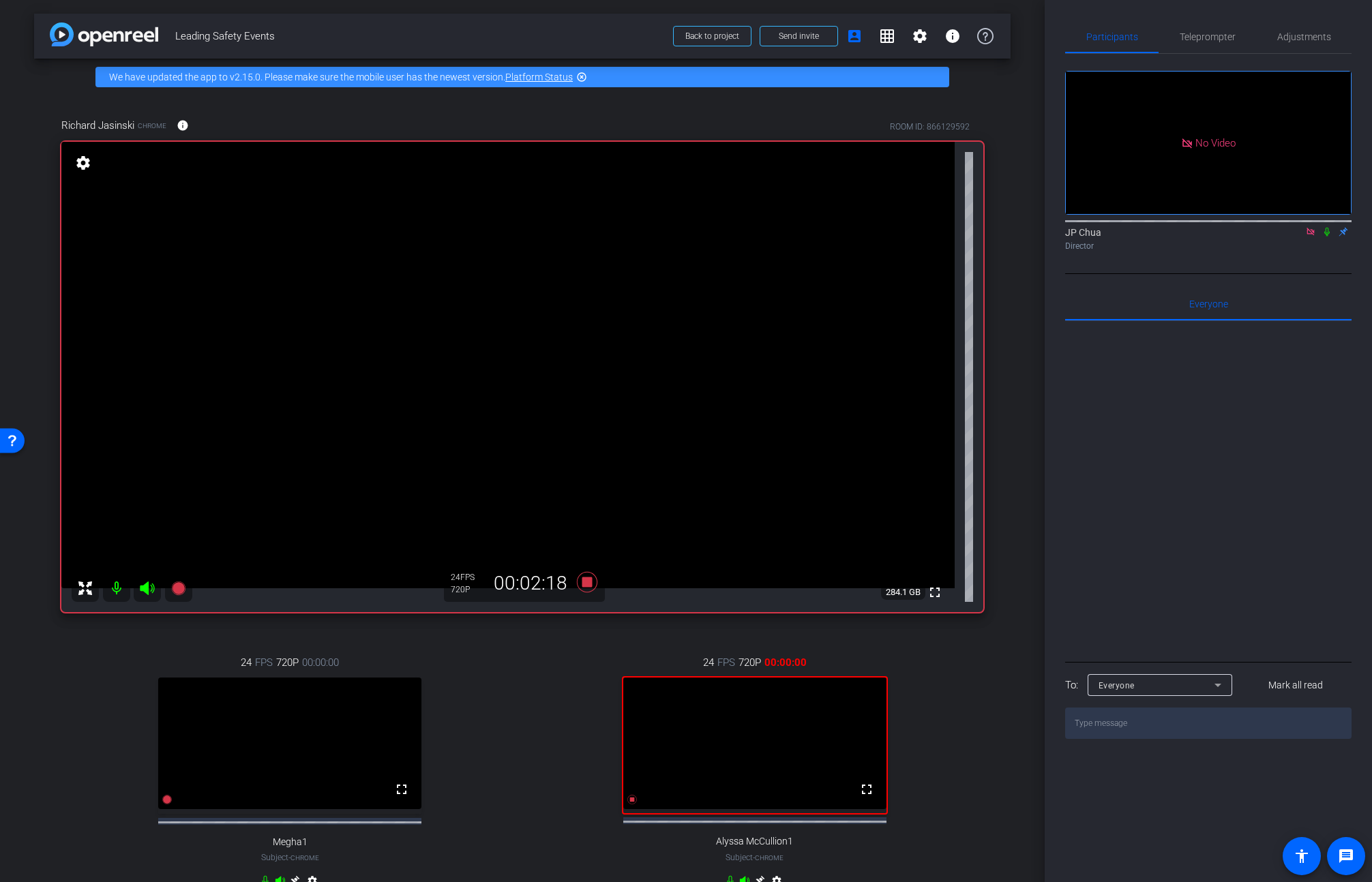 scroll, scrollTop: 27, scrollLeft: 0, axis: vertical 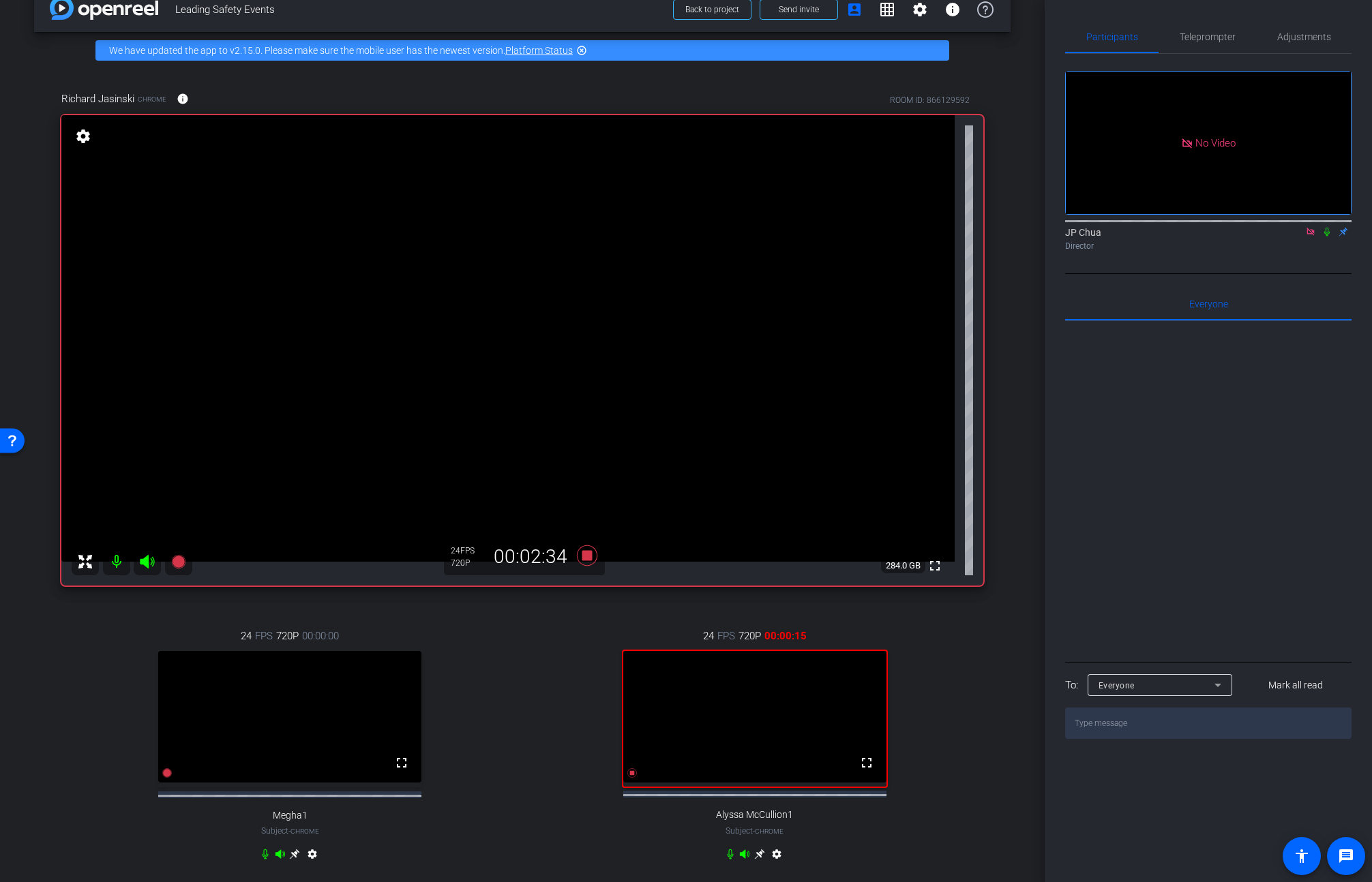 click at bounding box center (1327, 232) 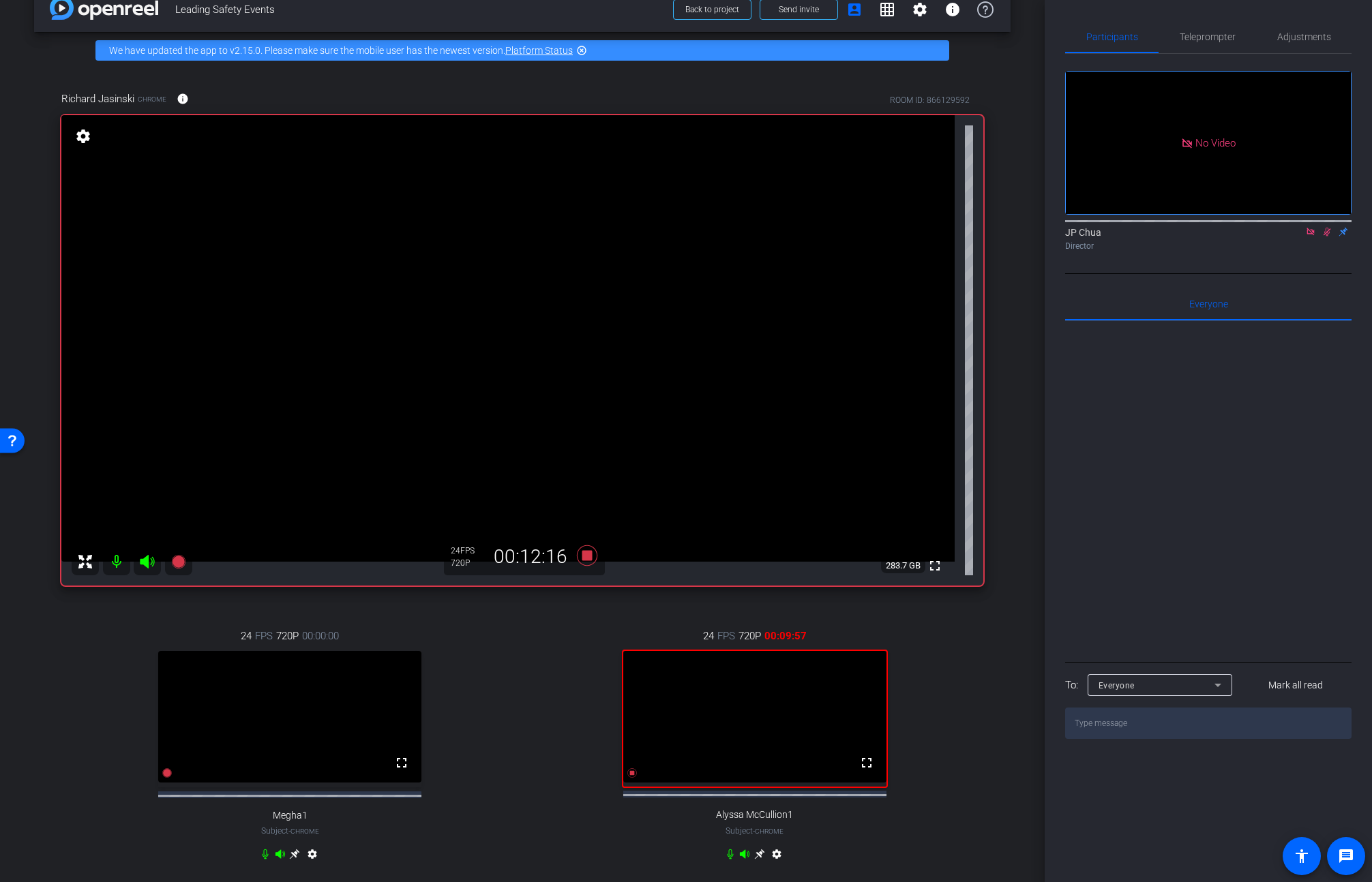 click on "No Video  JP Chua
Director" at bounding box center (1208, 164) 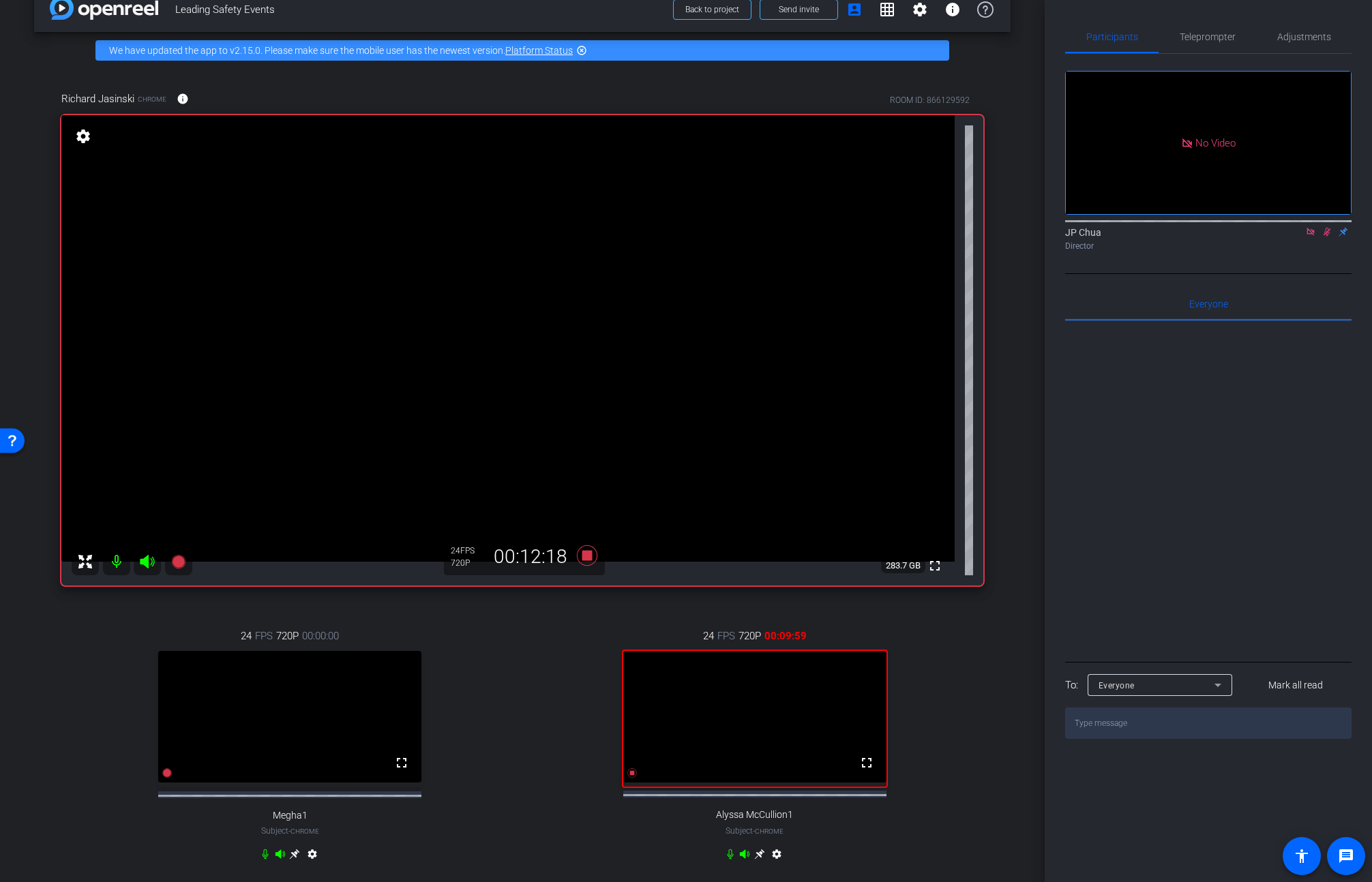 click at bounding box center [1327, 232] 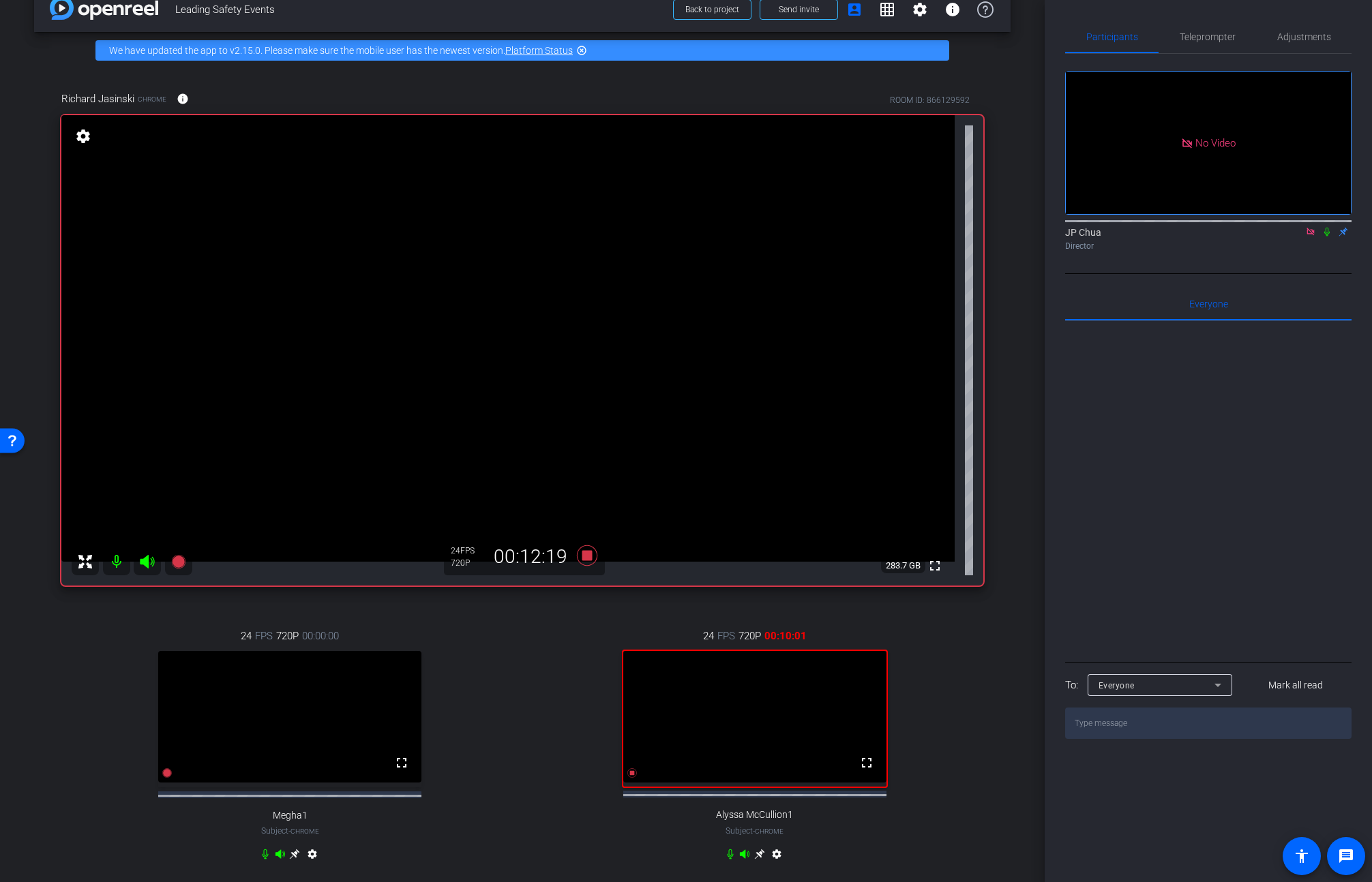 click at bounding box center (1310, 231) 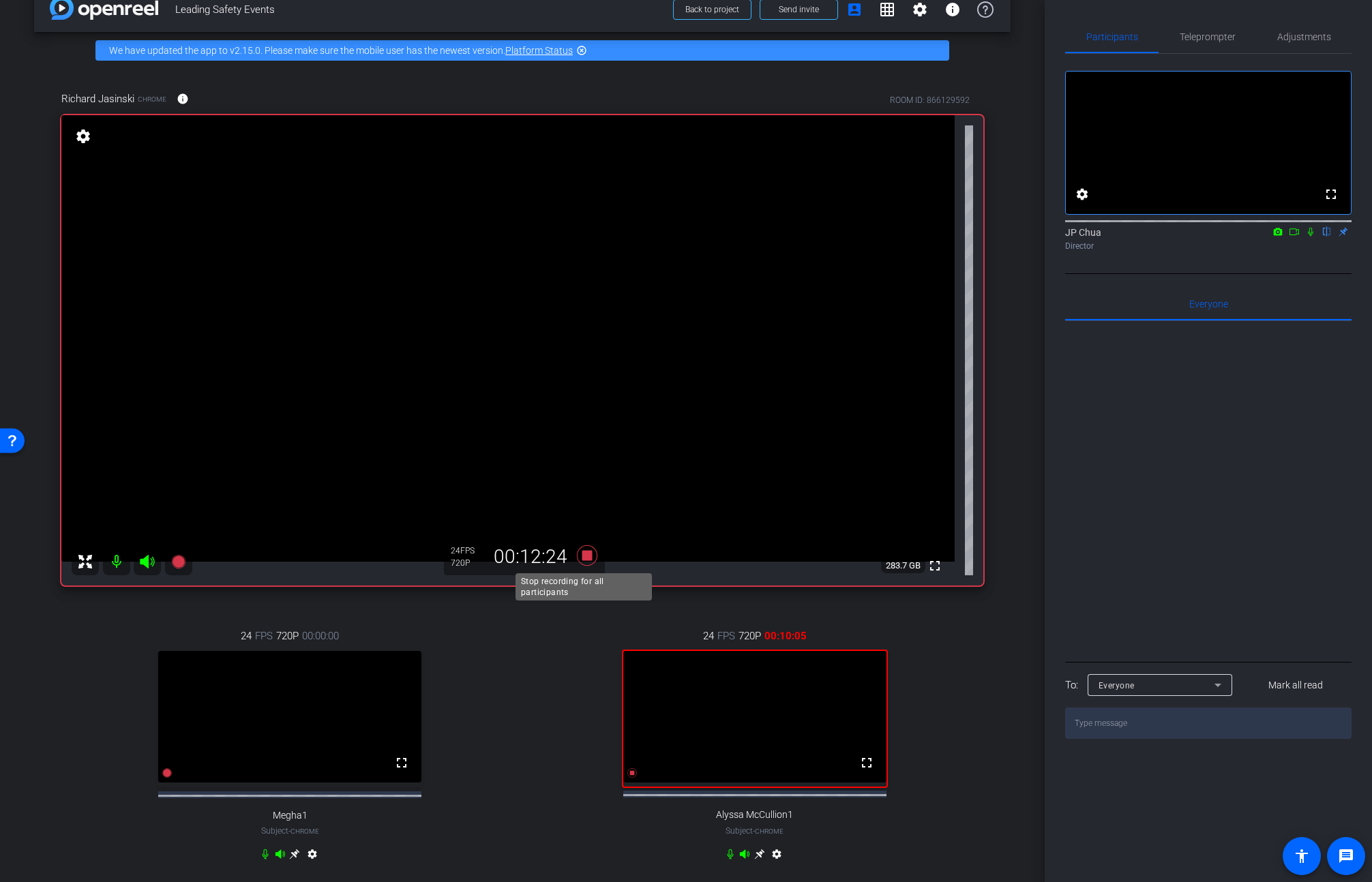 click at bounding box center [587, 556] 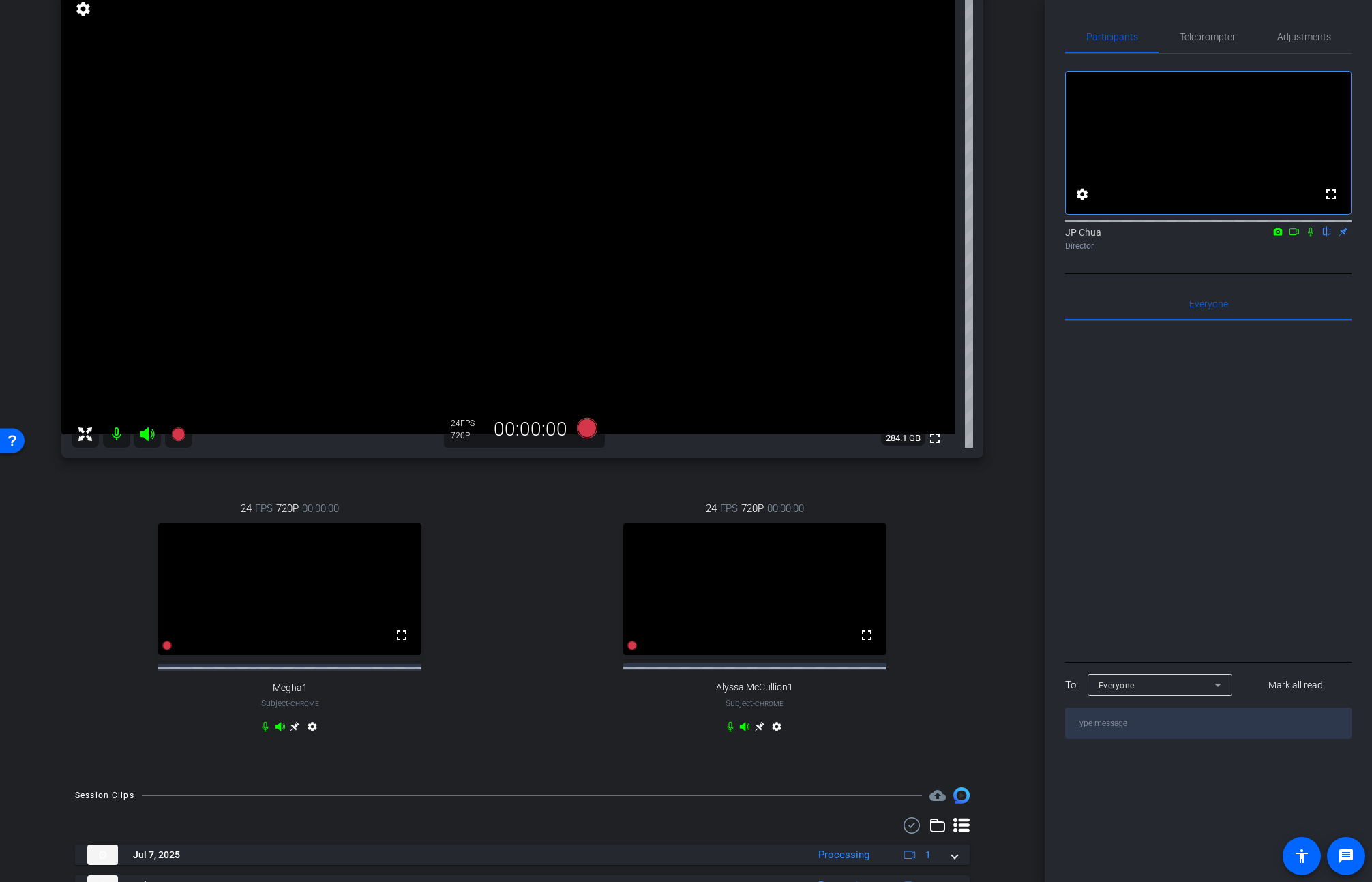scroll, scrollTop: 320, scrollLeft: 0, axis: vertical 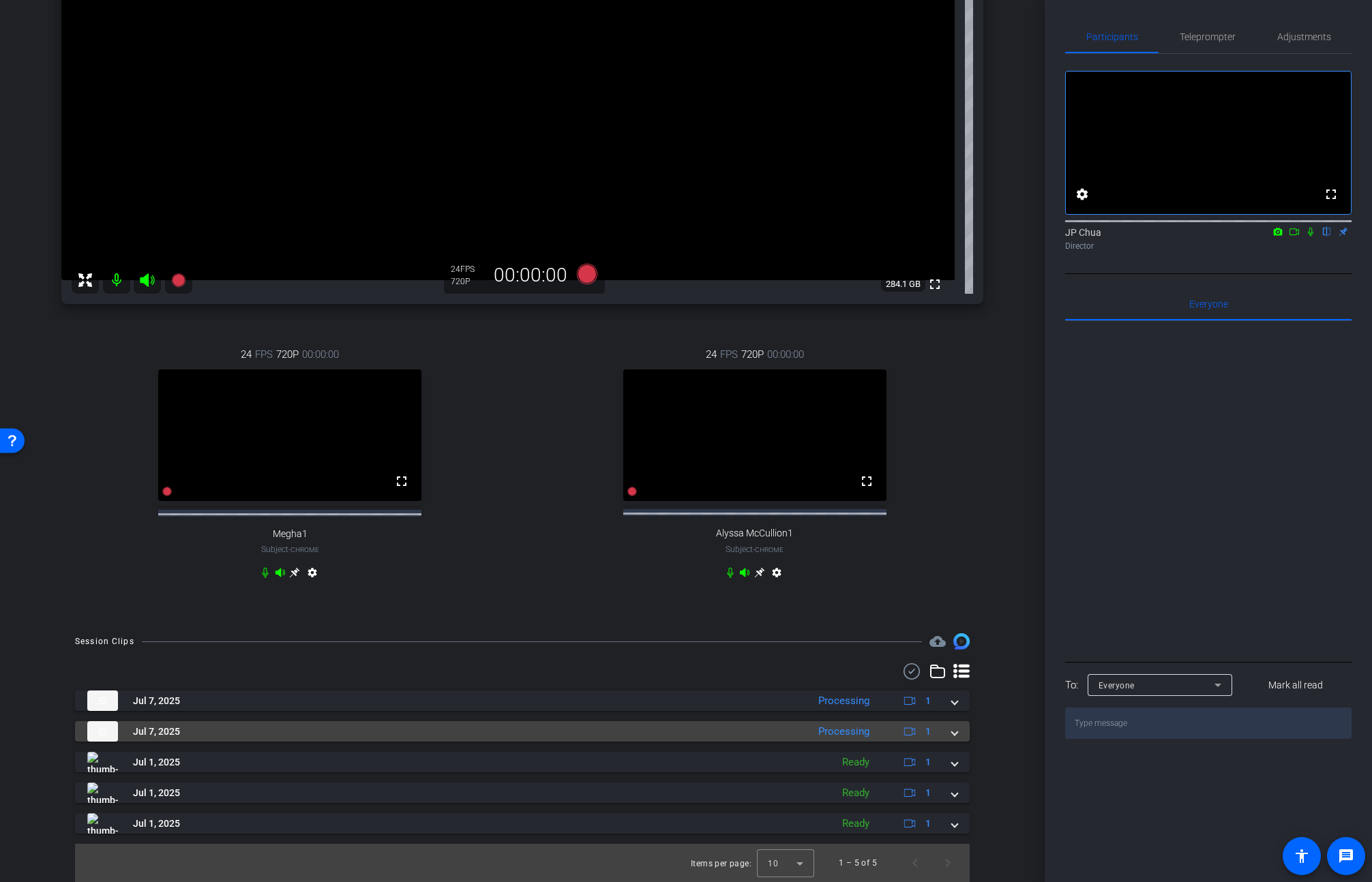 click at bounding box center (955, 731) 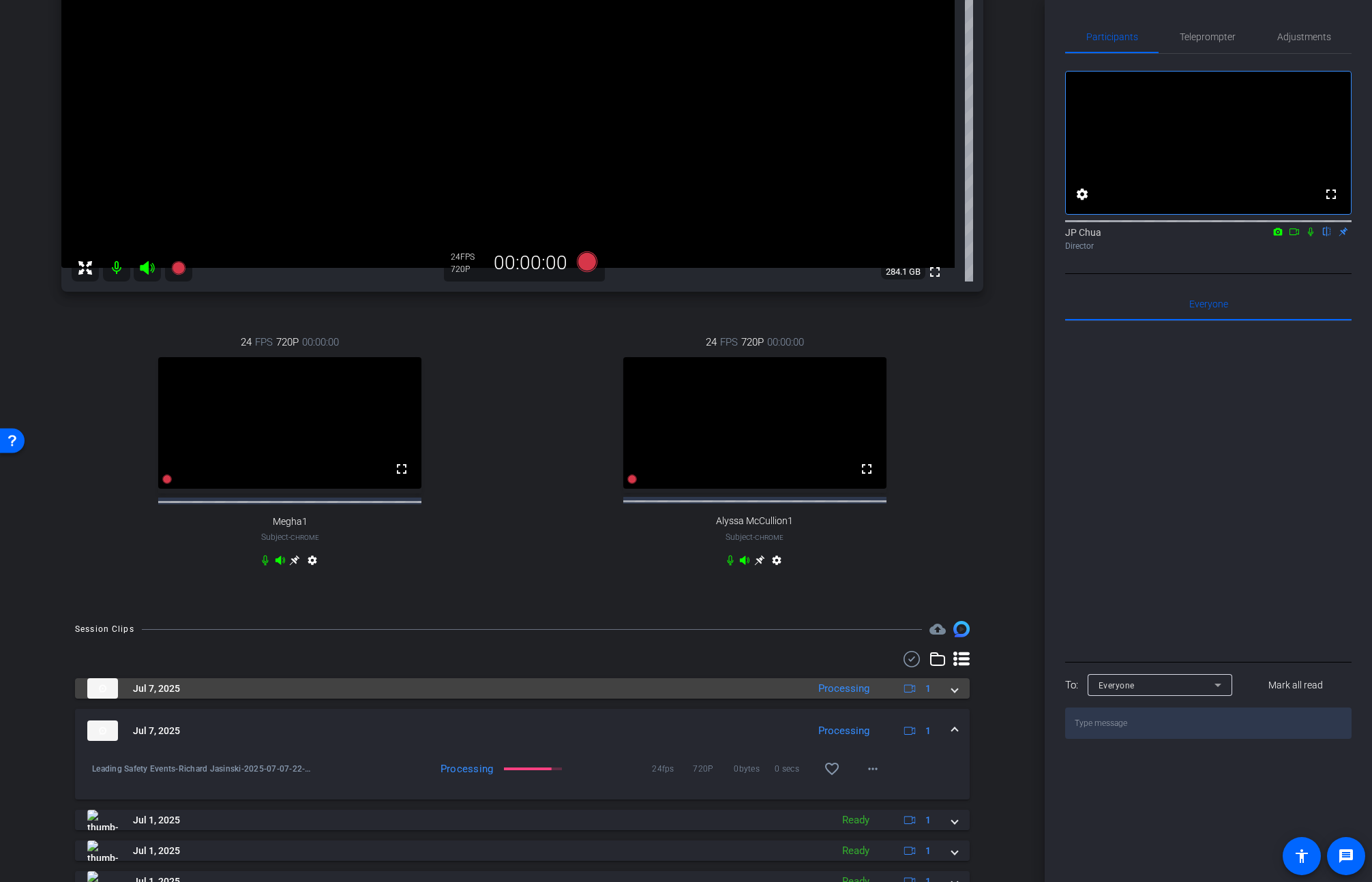 scroll, scrollTop: 329, scrollLeft: 0, axis: vertical 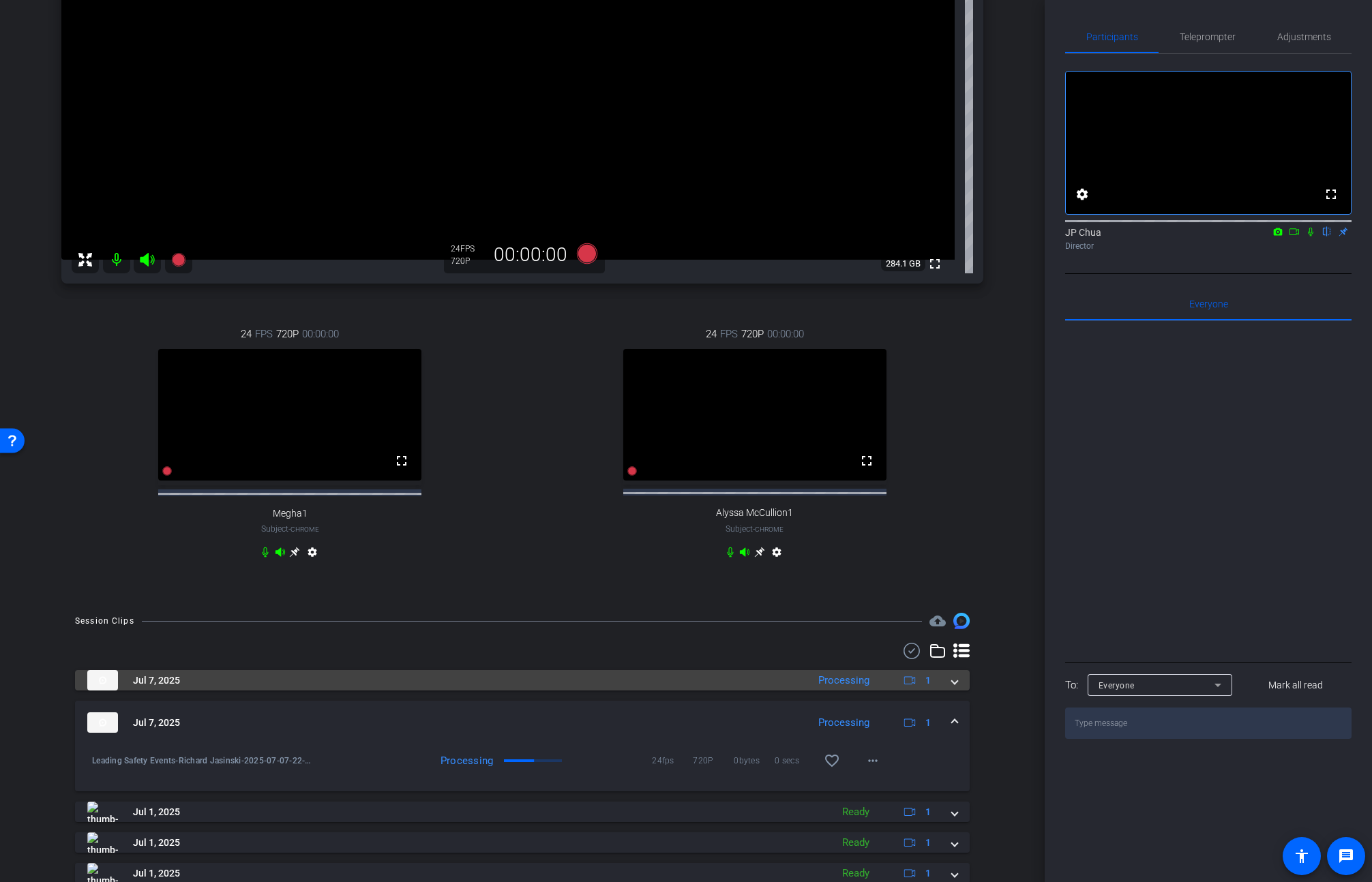 click at bounding box center (955, 680) 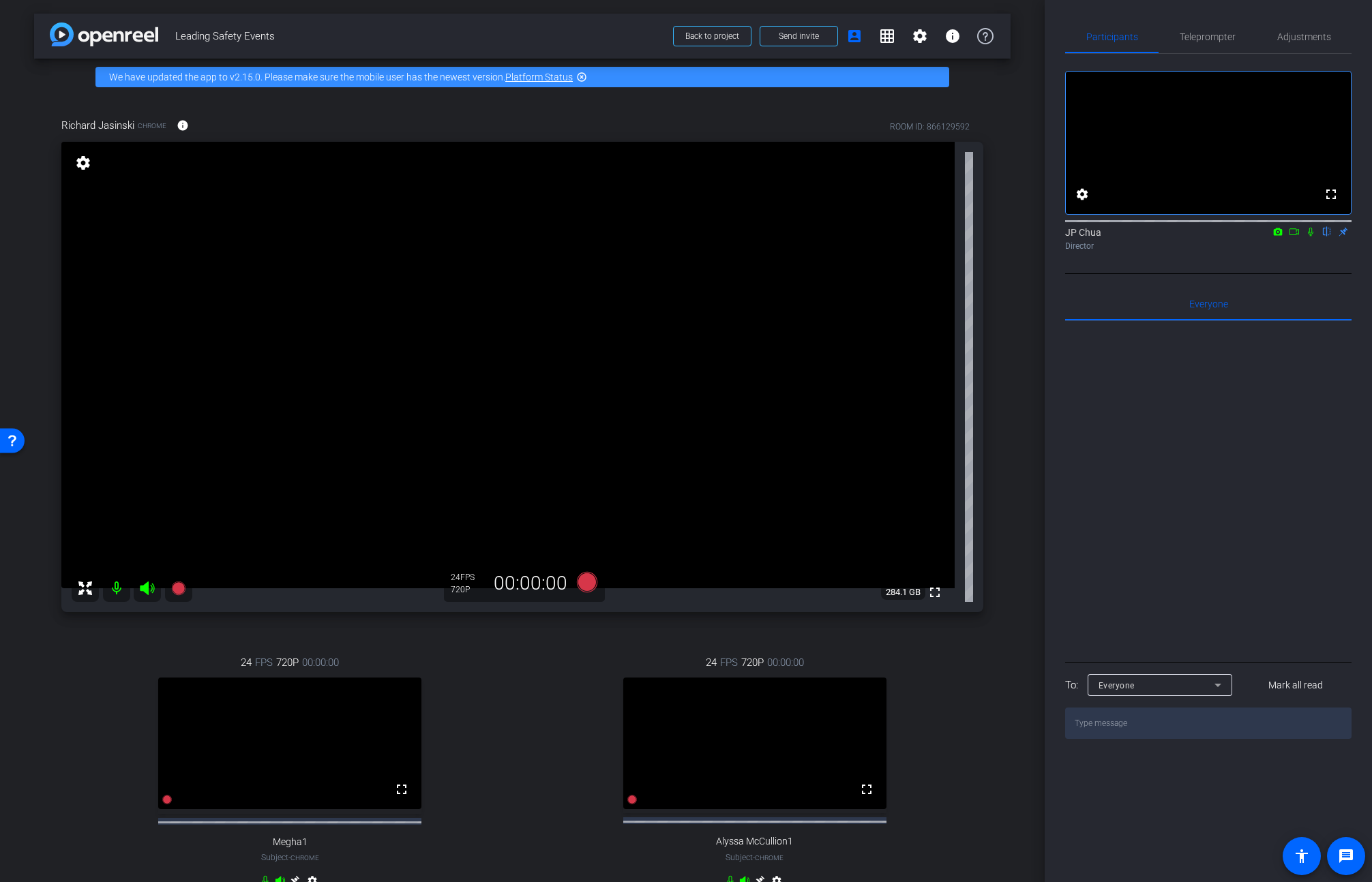 scroll, scrollTop: 8, scrollLeft: 0, axis: vertical 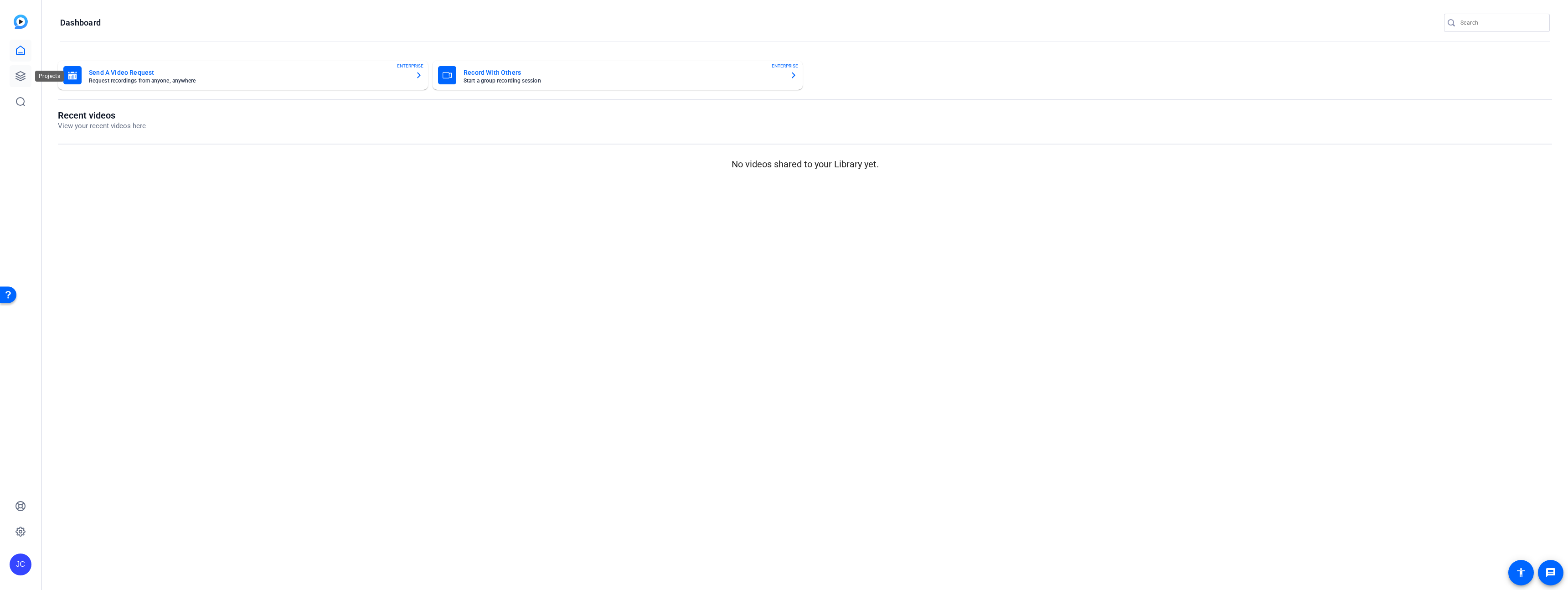 click at bounding box center (21, 76) 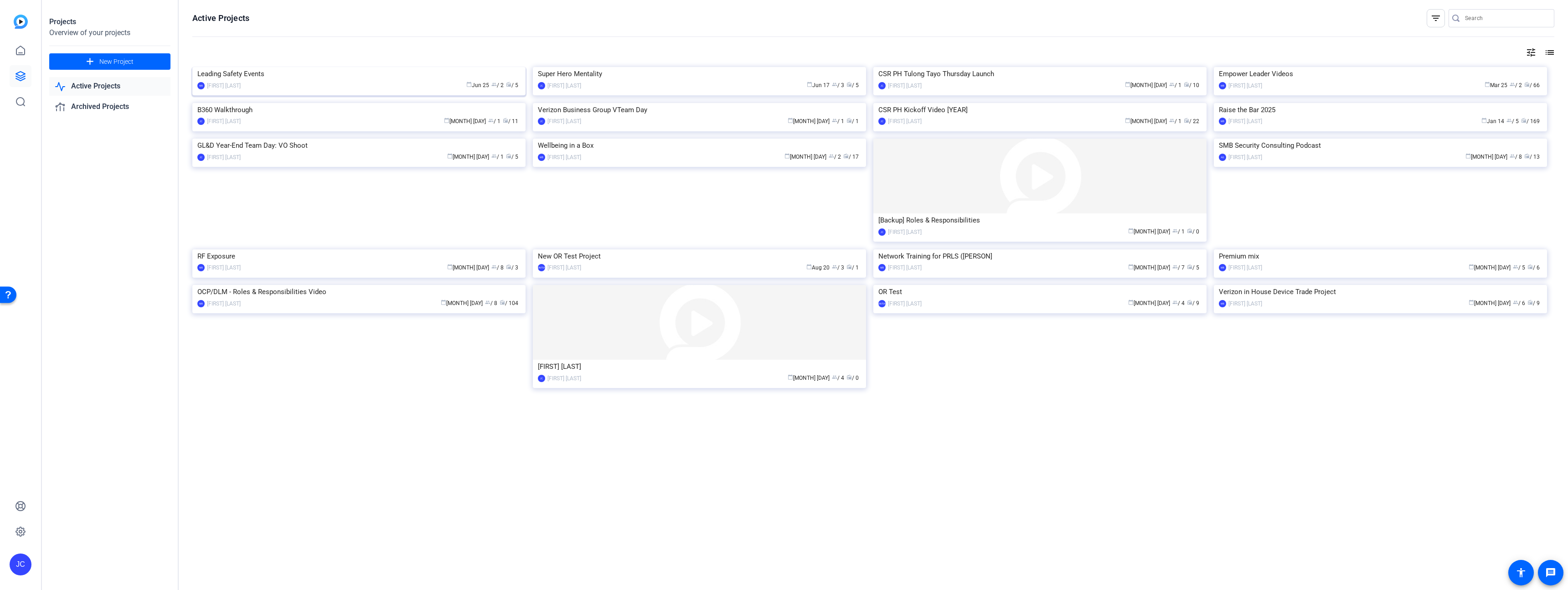 click at bounding box center (359, 67) 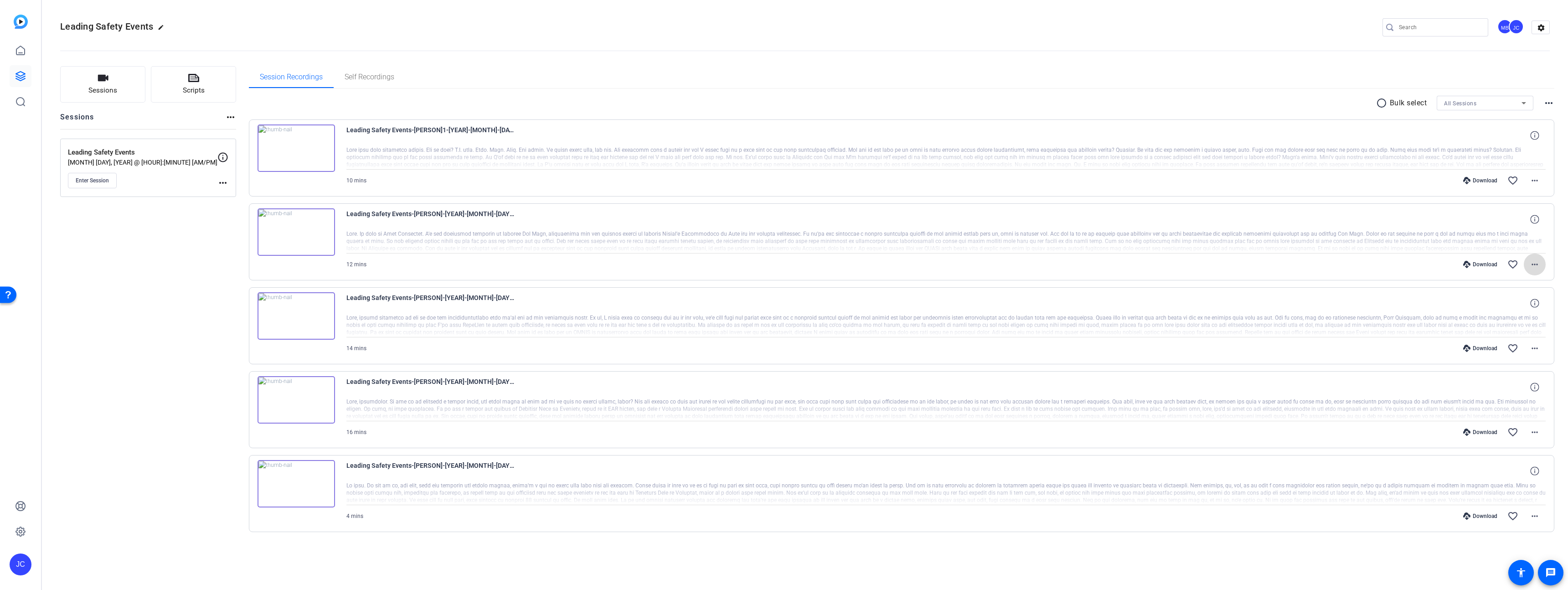 click on "more_horiz" at bounding box center [1535, 264] 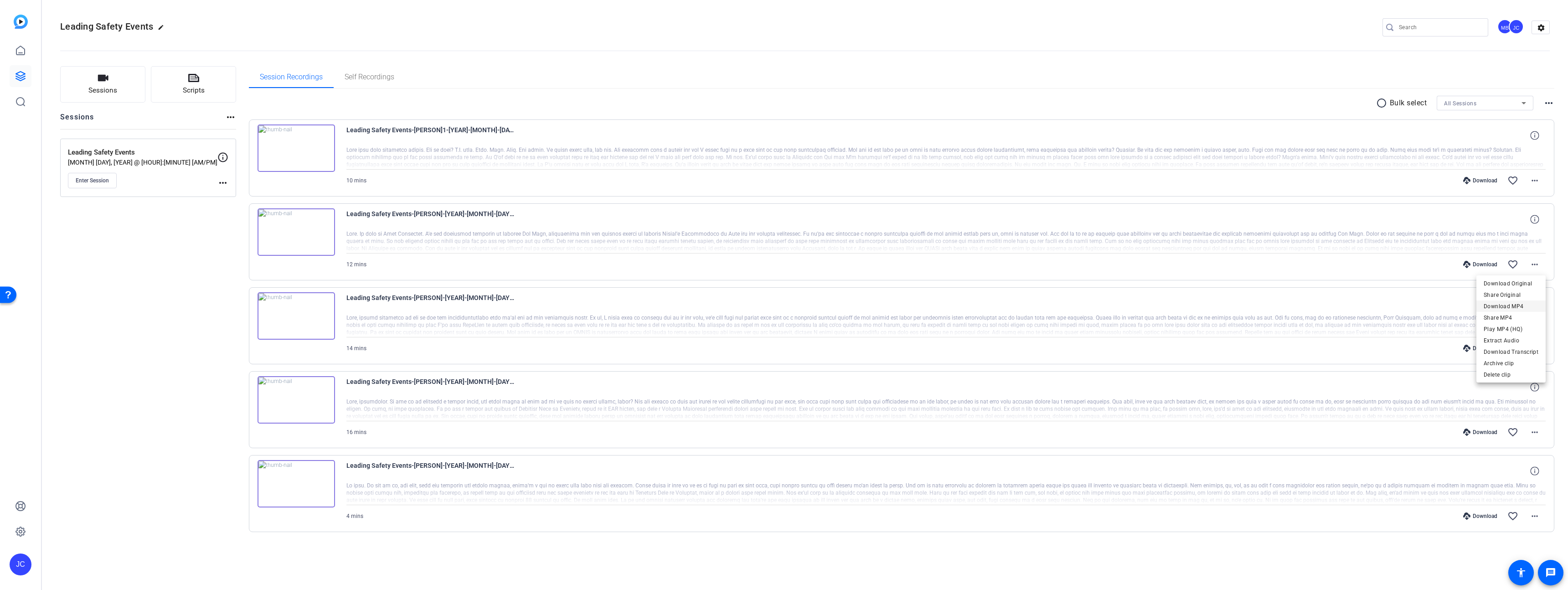 click on "Download MP4" at bounding box center (1511, 306) 